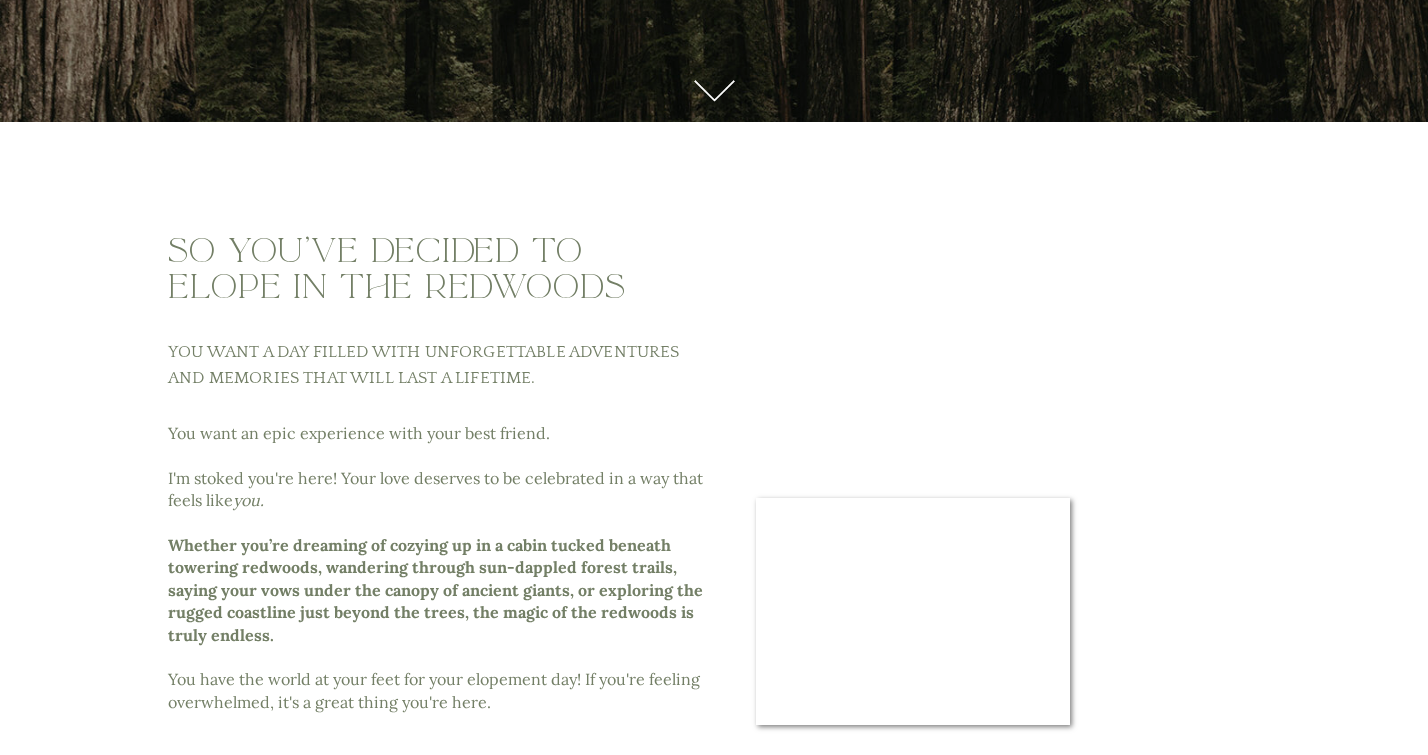 scroll, scrollTop: 683, scrollLeft: 0, axis: vertical 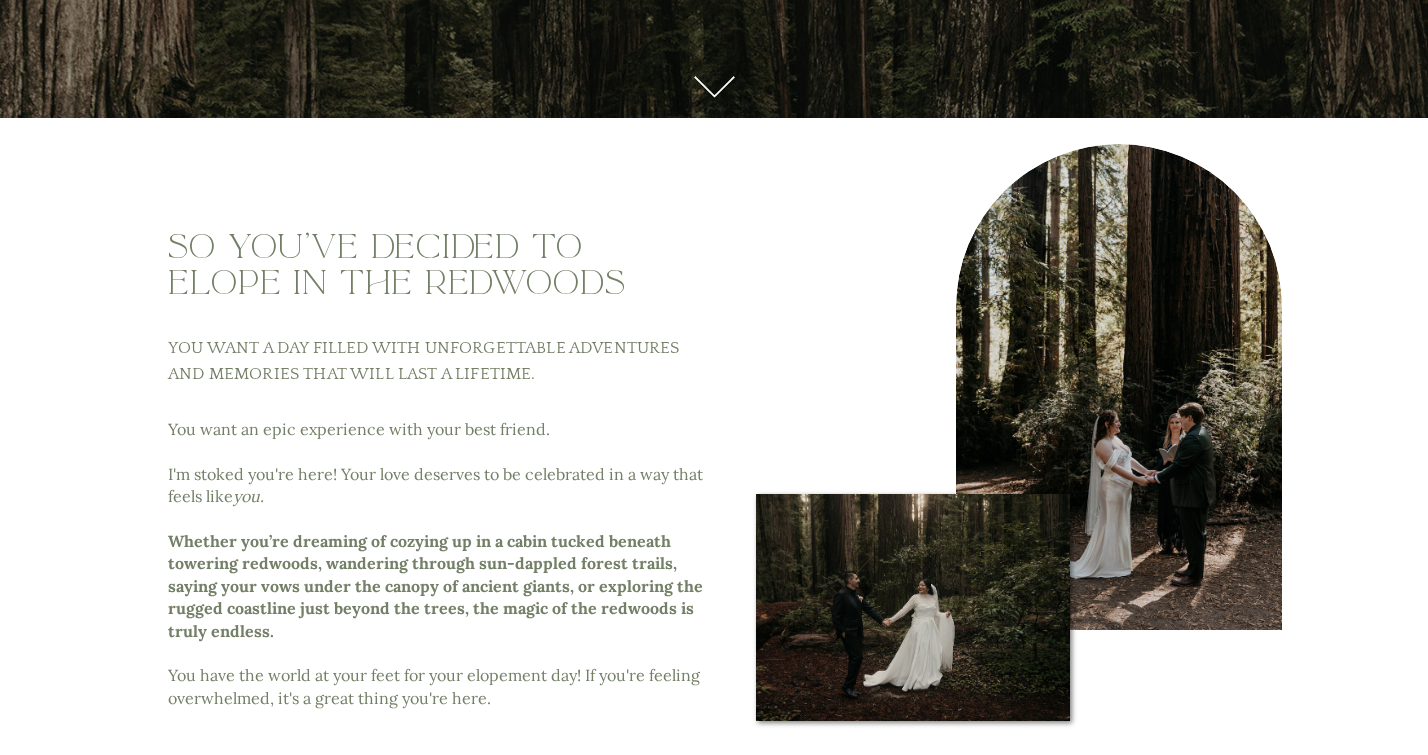 drag, startPoint x: 691, startPoint y: 368, endPoint x: 676, endPoint y: 367, distance: 15.033297 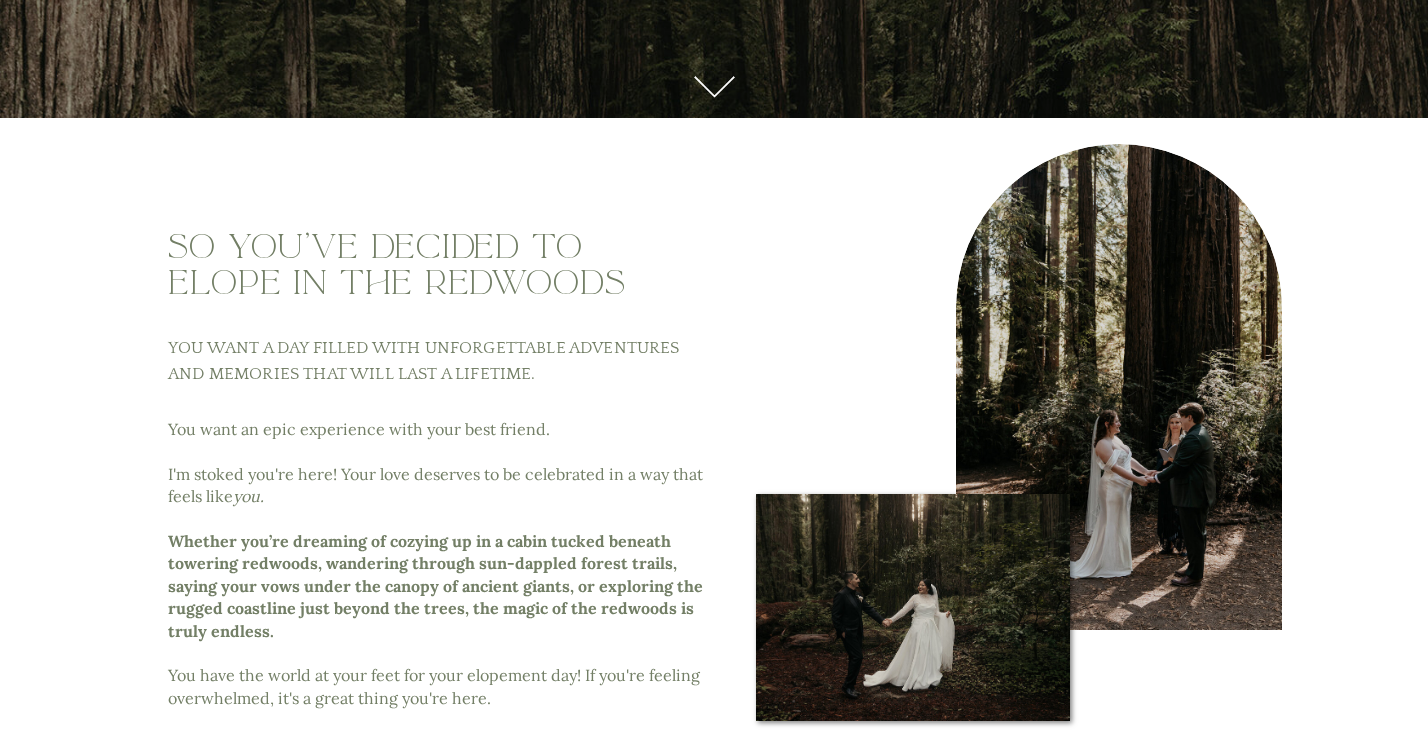 scroll, scrollTop: 813, scrollLeft: 0, axis: vertical 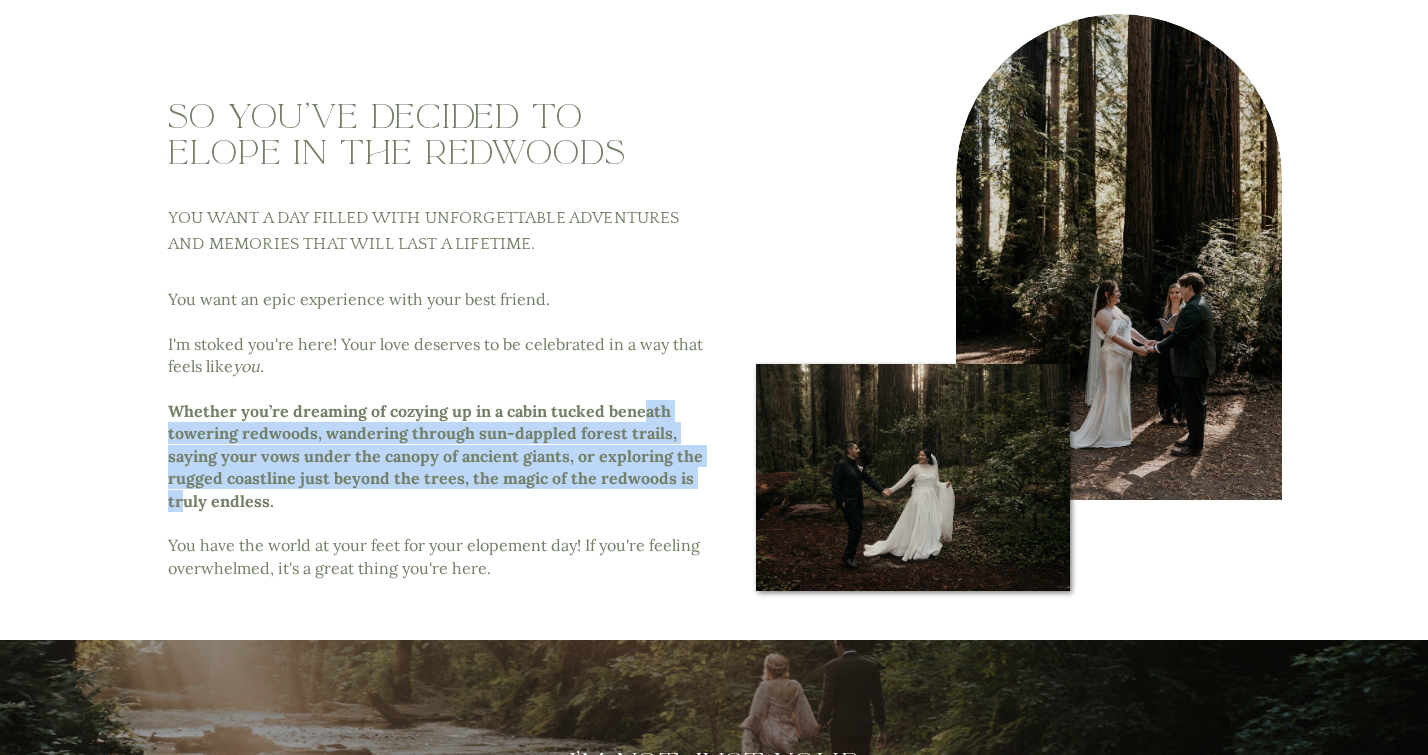 drag, startPoint x: 649, startPoint y: 464, endPoint x: 644, endPoint y: 399, distance: 65.192024 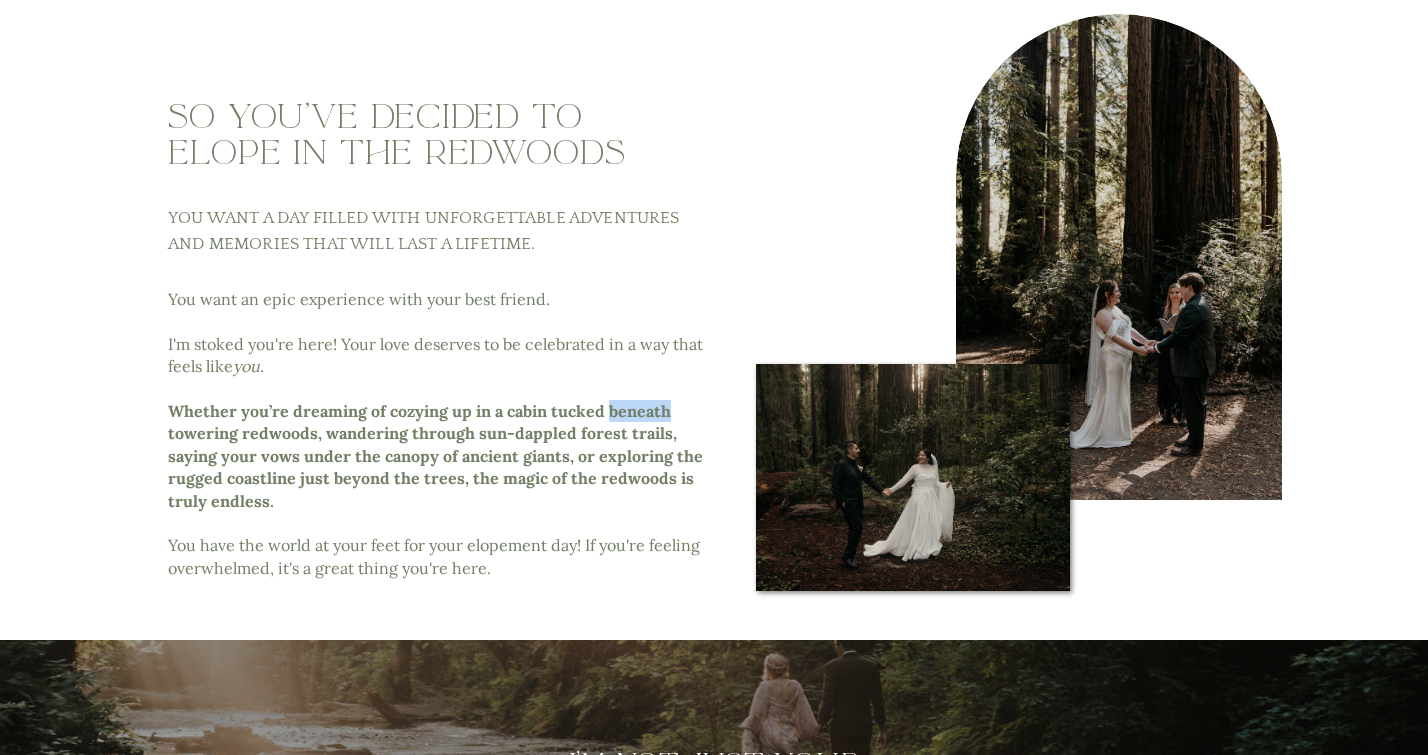 click on "Whether you’re dreaming of cozying up in a cabin tucked beneath towering redwoods, wandering through sun-dappled forest trails, saying your vows under the canopy of ancient giants, or exploring the rugged coastline just beyond the trees, the magic of the redwoods is truly endless." at bounding box center [435, 456] 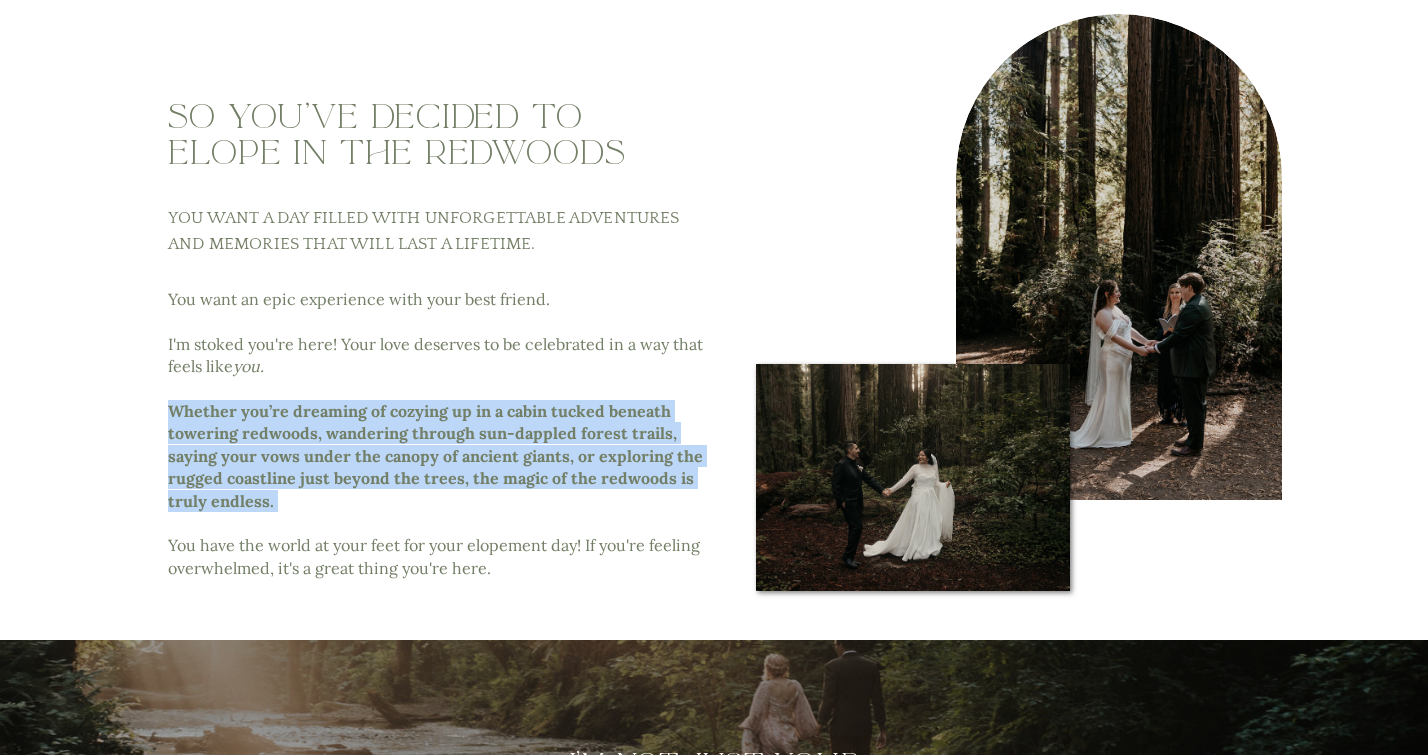 click on "Whether you’re dreaming of cozying up in a cabin tucked beneath towering redwoods, wandering through sun-dappled forest trails, saying your vows under the canopy of ancient giants, or exploring the rugged coastline just beyond the trees, the magic of the redwoods is truly endless." at bounding box center (435, 456) 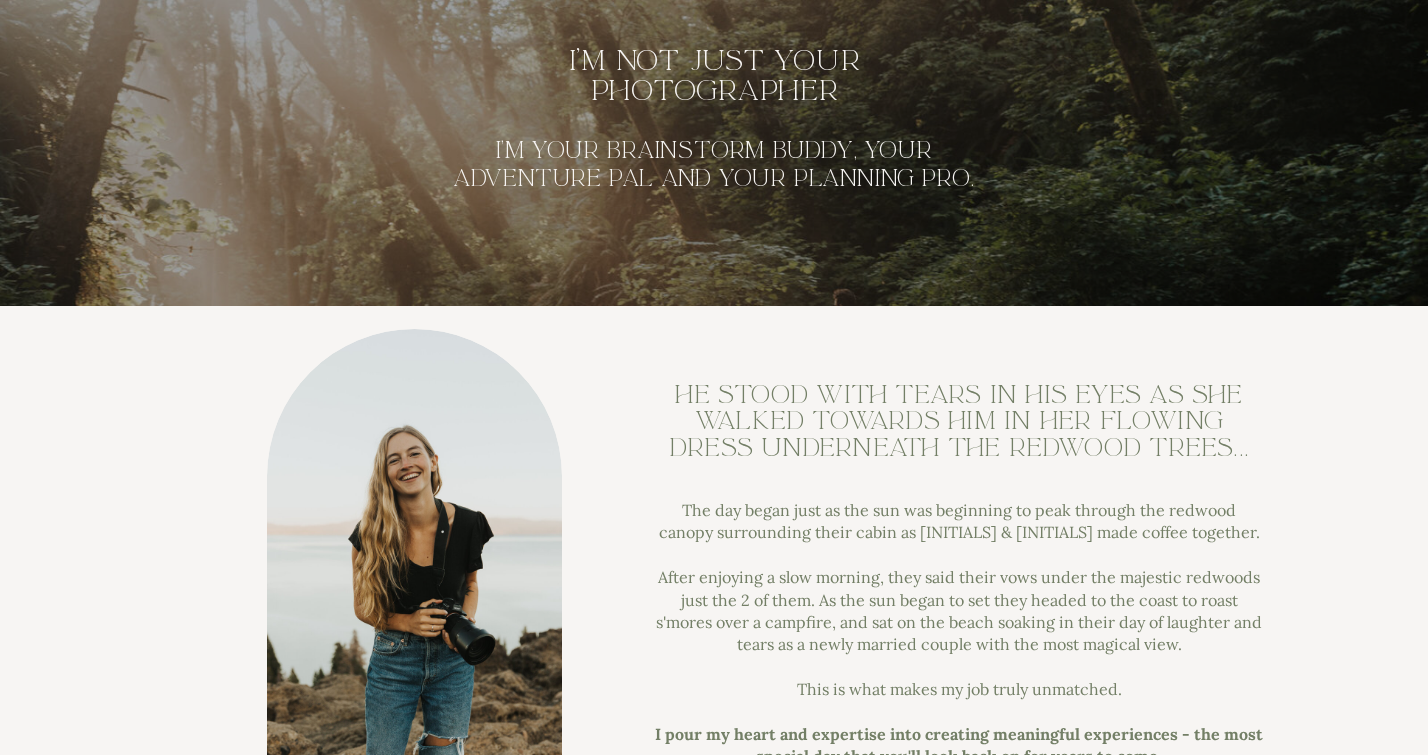 scroll, scrollTop: 1545, scrollLeft: 0, axis: vertical 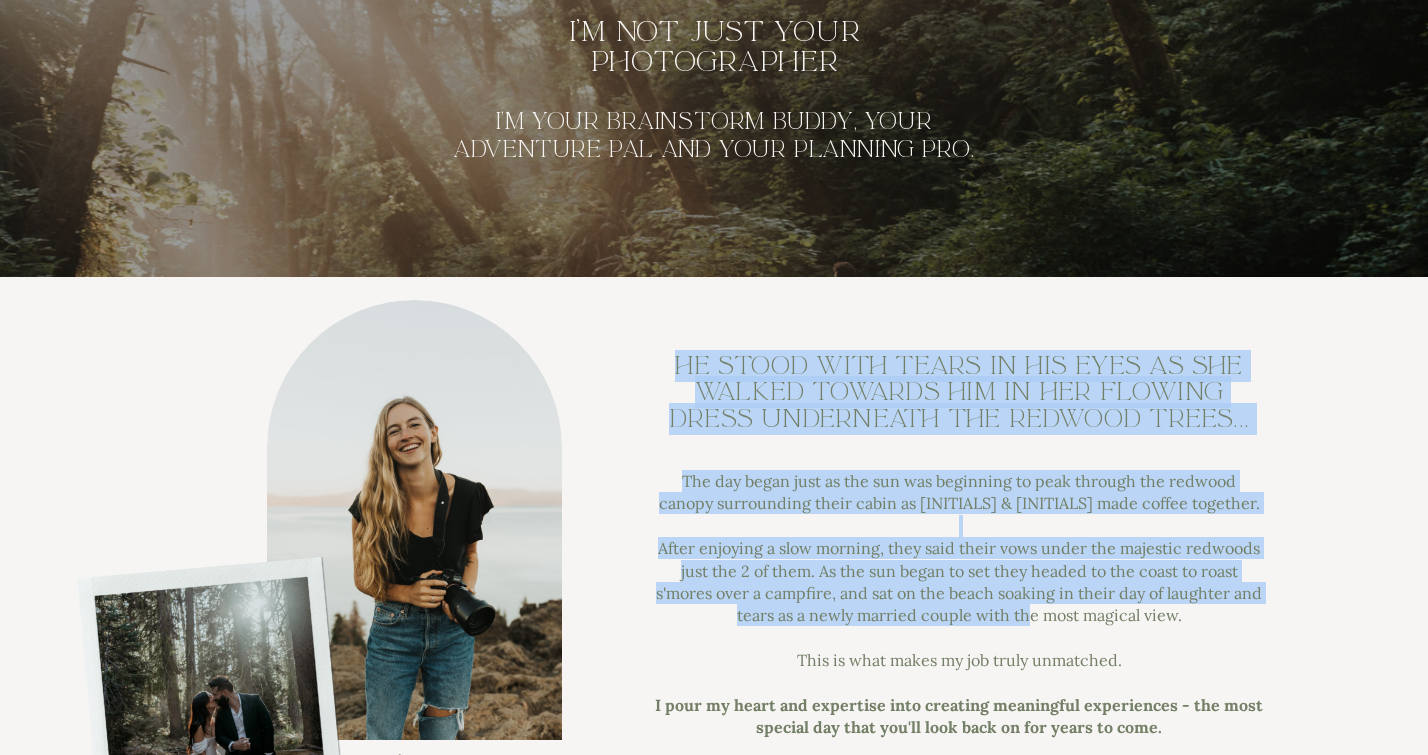 drag, startPoint x: 663, startPoint y: 359, endPoint x: 1032, endPoint y: 622, distance: 453.13354 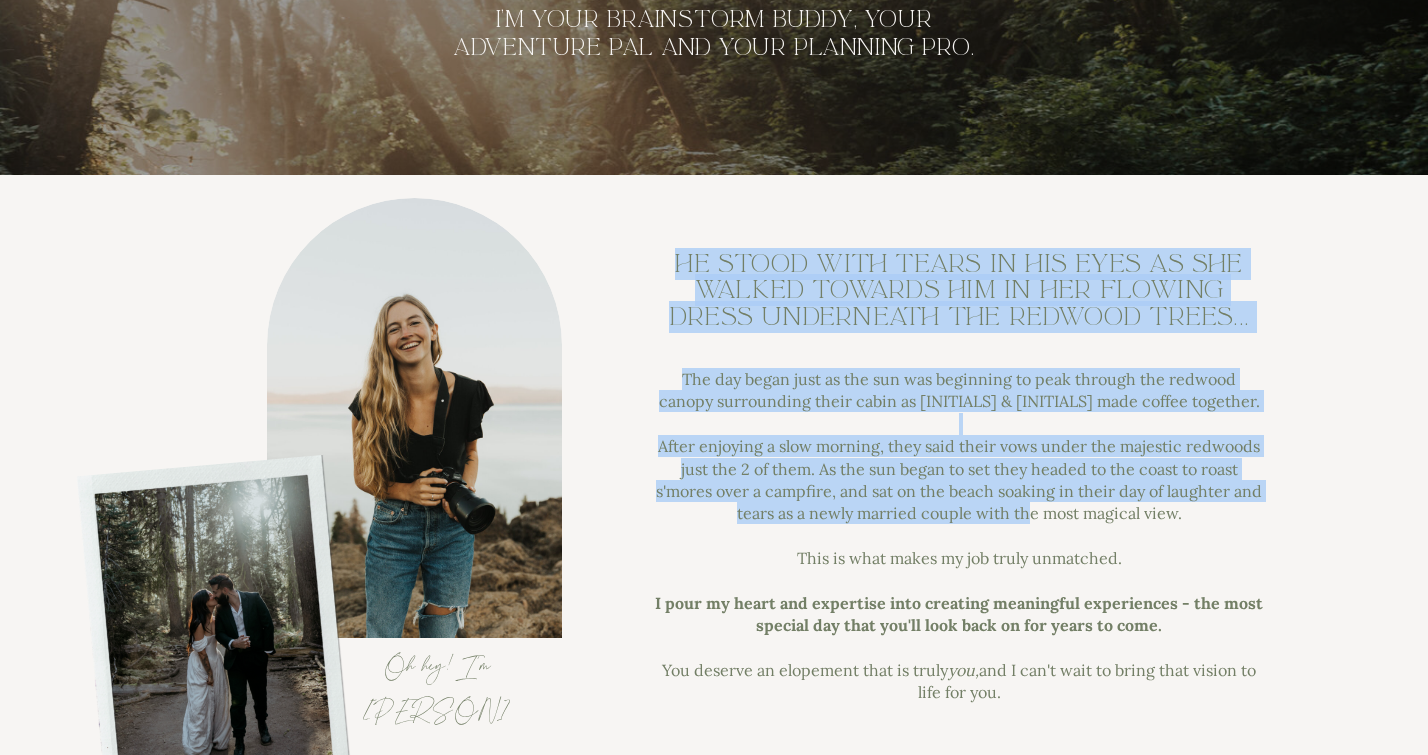 scroll, scrollTop: 1654, scrollLeft: 0, axis: vertical 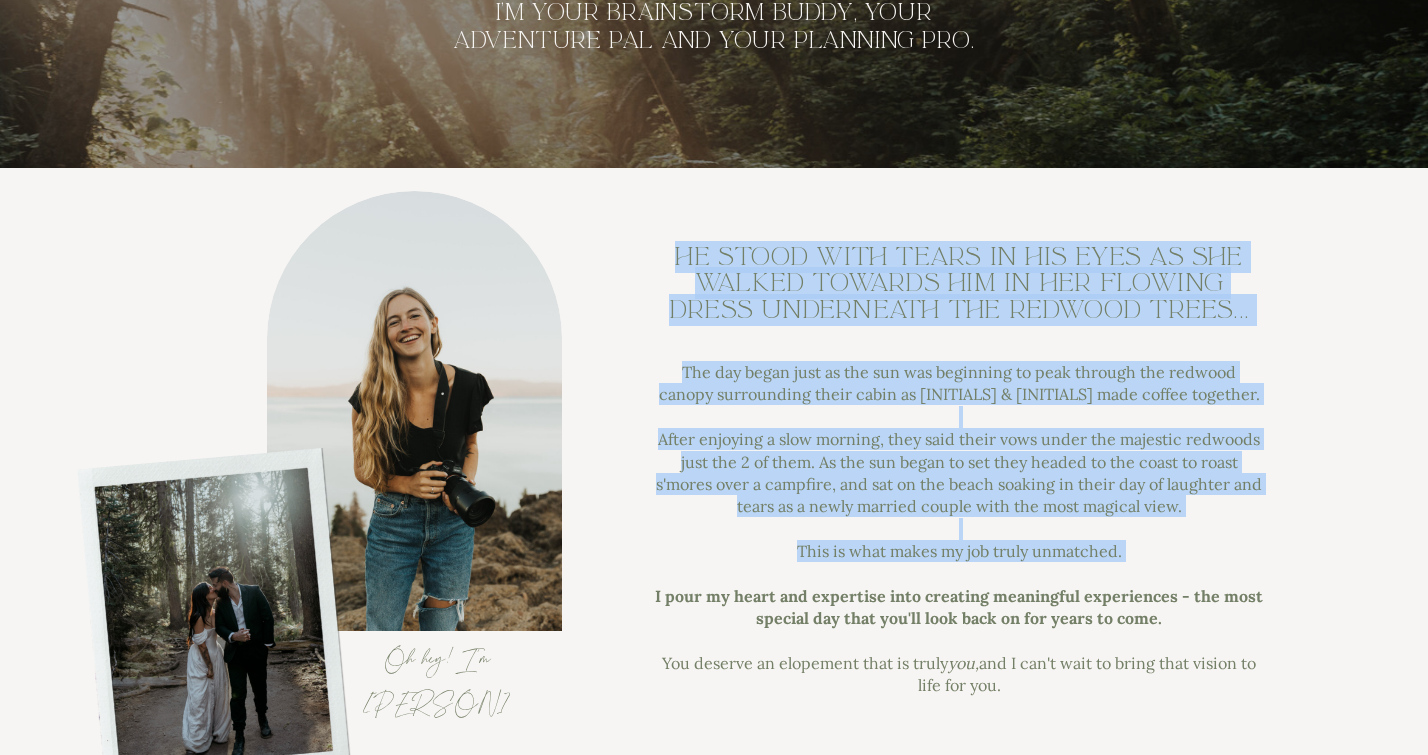 drag, startPoint x: 1040, startPoint y: 564, endPoint x: 1012, endPoint y: 326, distance: 239.6414 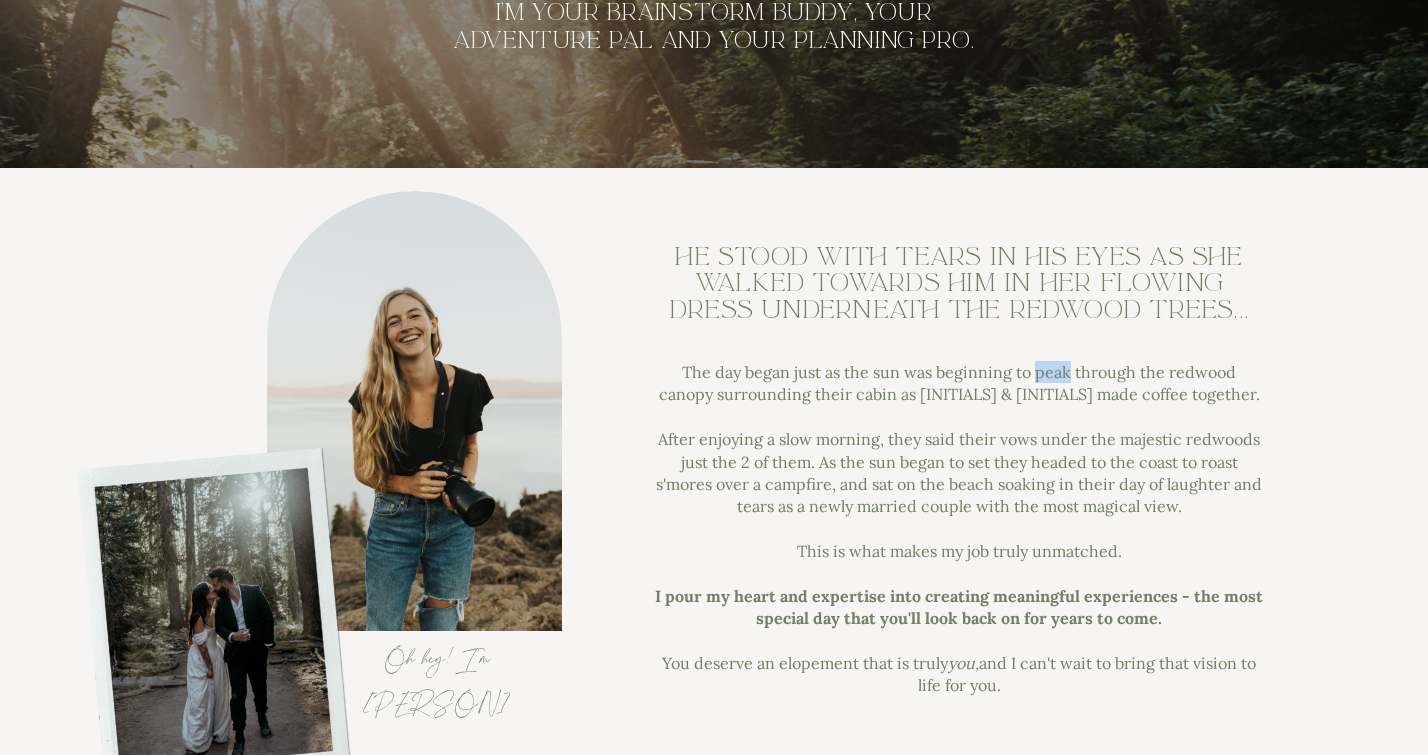 click on "The day began just as the sun was beginning to peak through the redwood canopy surrounding their cabin as J & H made coffee together. After enjoying a slow morning, they said their vows under the majestic redwoods just the 2 of them. As the sun began to set they headed to the coast to roast s'mores over a campfire, and sat on the beach soaking in their day of laughter and tears as a newly married couple with the most magical view. This is what makes my job truly unmatched.  I pour my heart and expertise into creating meaningful experiences - the most special day that you'll look back on for years to come.  You deserve an elopement that is truly  you,  and I can't wait to bring that vision to life for you." at bounding box center [959, 533] 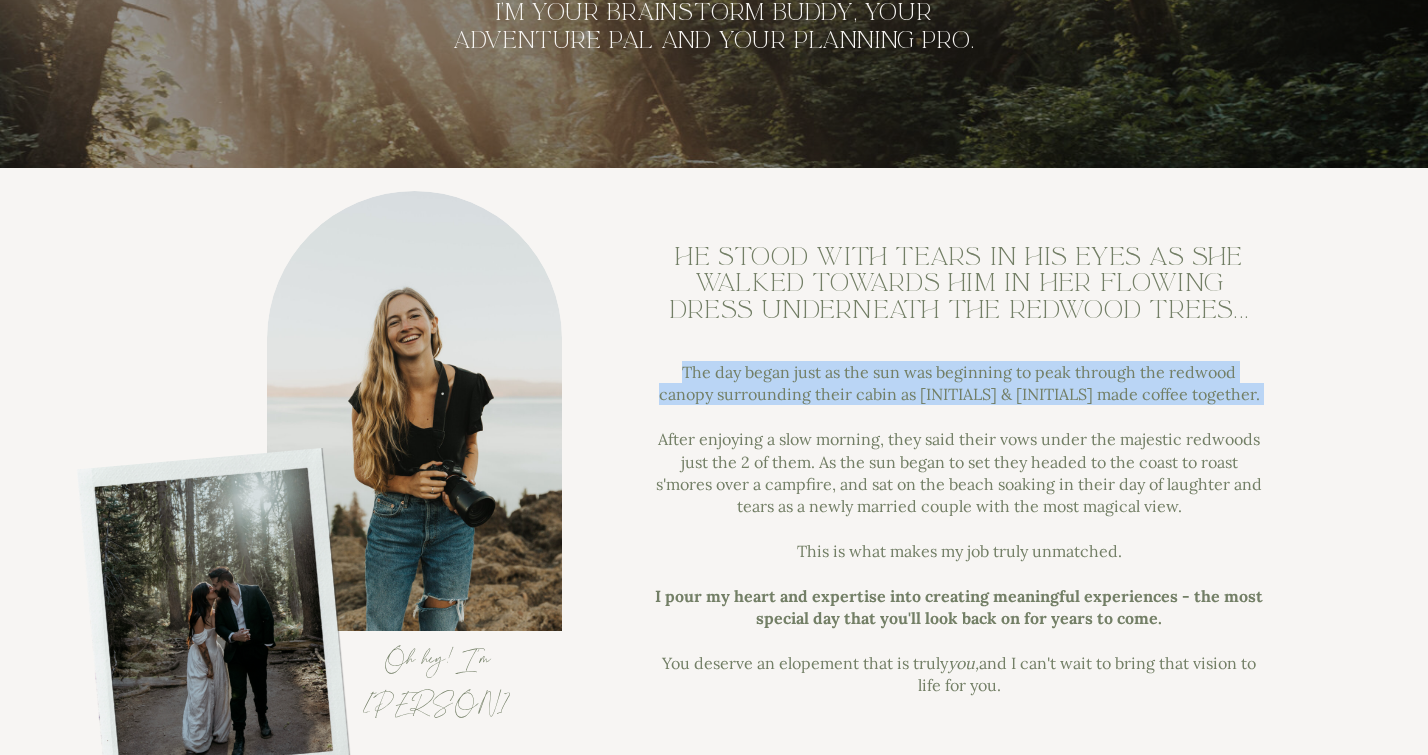 click on "The day began just as the sun was beginning to peak through the redwood canopy surrounding their cabin as J & H made coffee together. After enjoying a slow morning, they said their vows under the majestic redwoods just the 2 of them. As the sun began to set they headed to the coast to roast s'mores over a campfire, and sat on the beach soaking in their day of laughter and tears as a newly married couple with the most magical view. This is what makes my job truly unmatched.  I pour my heart and expertise into creating meaningful experiences - the most special day that you'll look back on for years to come.  You deserve an elopement that is truly  you,  and I can't wait to bring that vision to life for you." at bounding box center (959, 533) 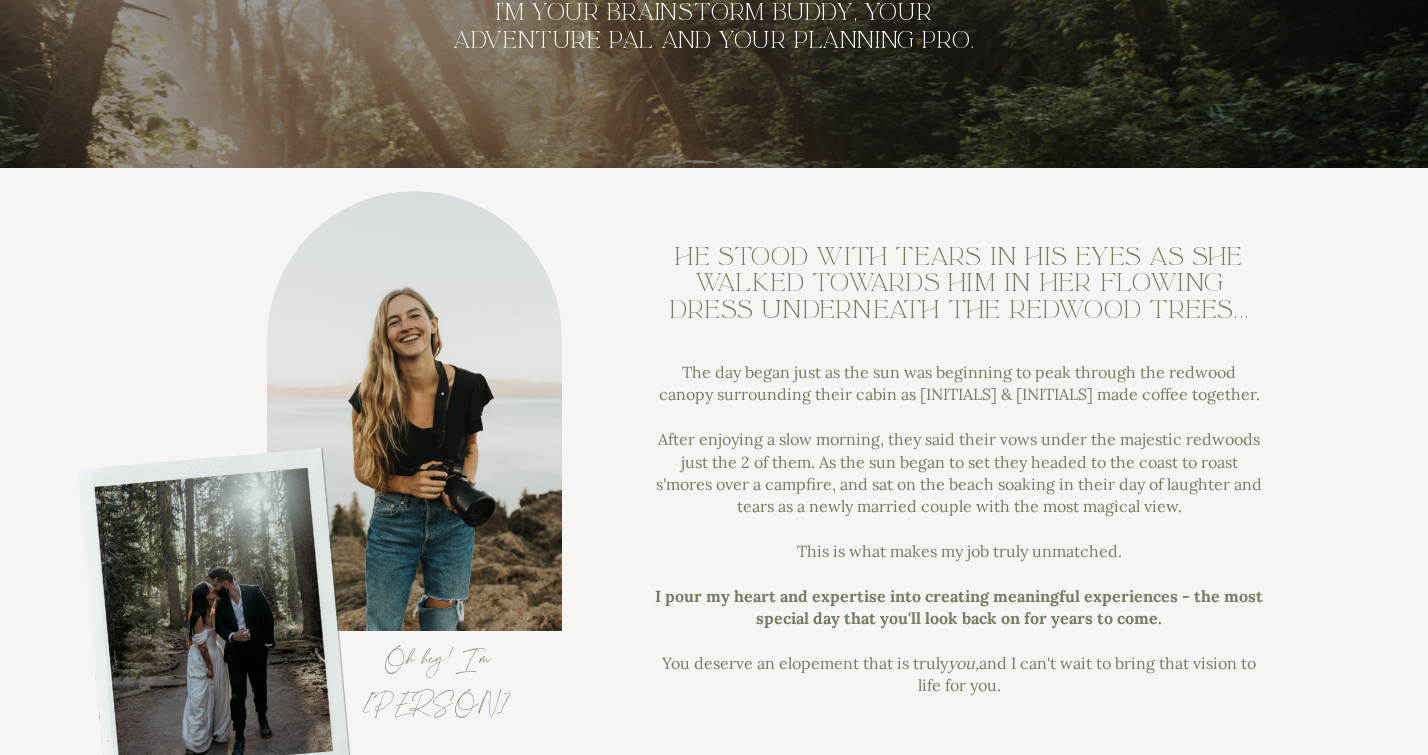 click on "The day began just as the sun was beginning to peak through the redwood canopy surrounding their cabin as J & H made coffee together. After enjoying a slow morning, they said their vows under the majestic redwoods just the 2 of them. As the sun began to set they headed to the coast to roast s'mores over a campfire, and sat on the beach soaking in their day of laughter and tears as a newly married couple with the most magical view. This is what makes my job truly unmatched.  I pour my heart and expertise into creating meaningful experiences - the most special day that you'll look back on for years to come.  You deserve an elopement that is truly  you,  and I can't wait to bring that vision to life for you." at bounding box center (959, 533) 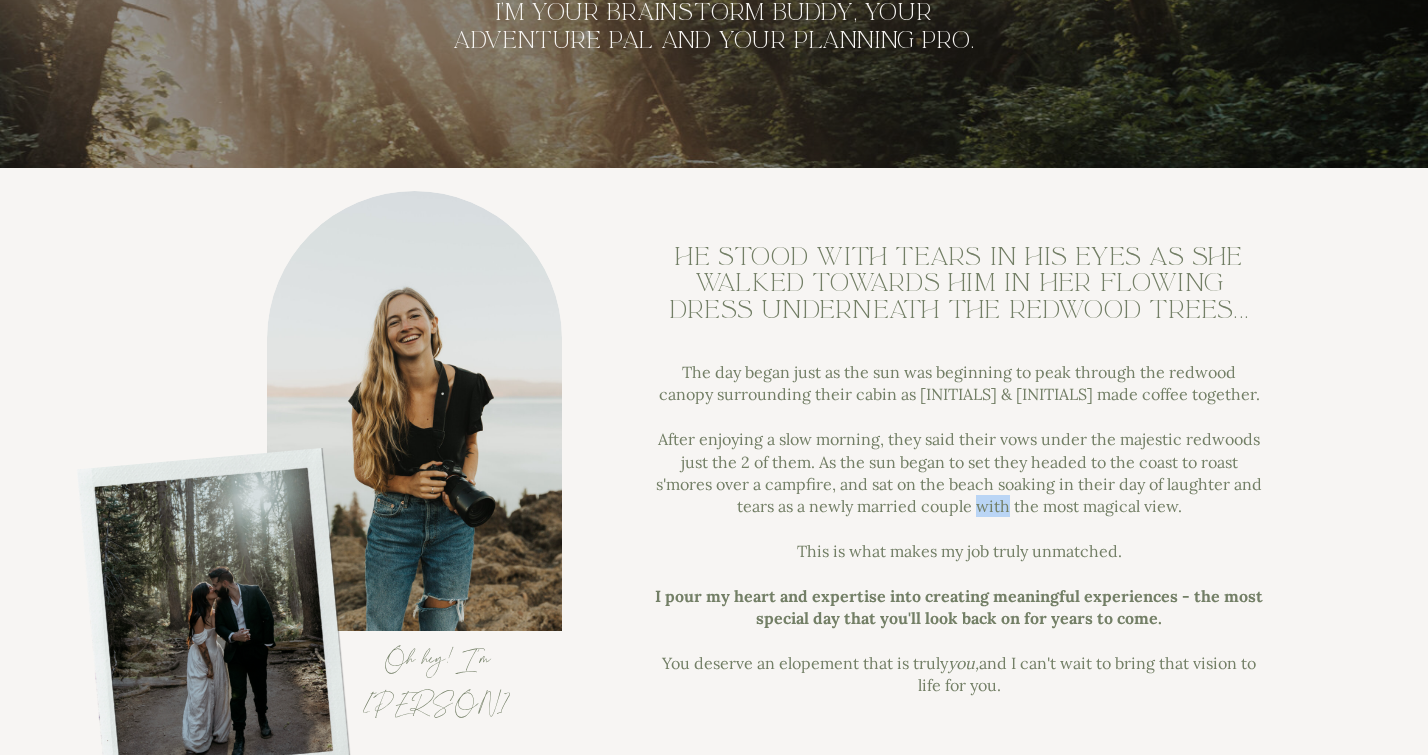 click on "The day began just as the sun was beginning to peak through the redwood canopy surrounding their cabin as J & H made coffee together. After enjoying a slow morning, they said their vows under the majestic redwoods just the 2 of them. As the sun began to set they headed to the coast to roast s'mores over a campfire, and sat on the beach soaking in their day of laughter and tears as a newly married couple with the most magical view. This is what makes my job truly unmatched.  I pour my heart and expertise into creating meaningful experiences - the most special day that you'll look back on for years to come.  You deserve an elopement that is truly  you,  and I can't wait to bring that vision to life for you." at bounding box center (959, 533) 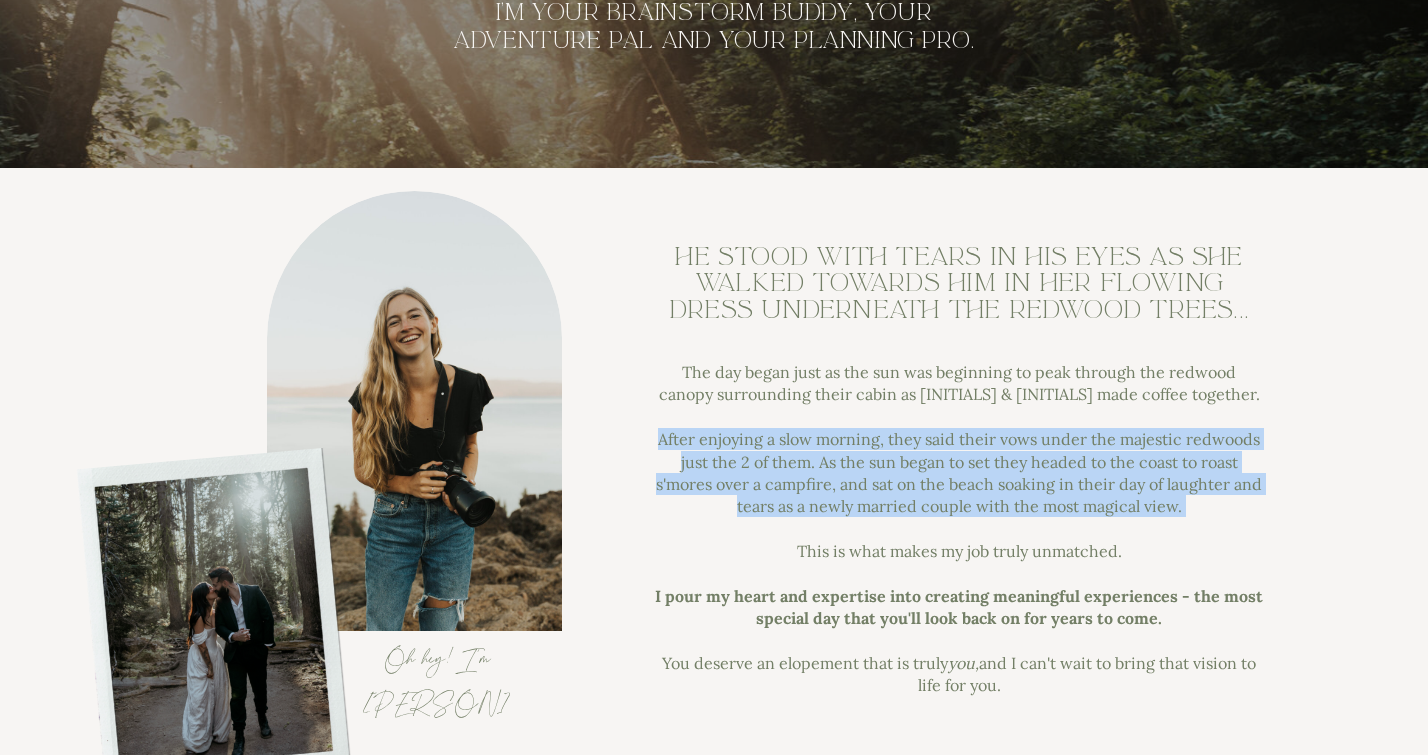 click on "The day began just as the sun was beginning to peak through the redwood canopy surrounding their cabin as J & H made coffee together. After enjoying a slow morning, they said their vows under the majestic redwoods just the 2 of them. As the sun began to set they headed to the coast to roast s'mores over a campfire, and sat on the beach soaking in their day of laughter and tears as a newly married couple with the most magical view. This is what makes my job truly unmatched.  I pour my heart and expertise into creating meaningful experiences - the most special day that you'll look back on for years to come.  You deserve an elopement that is truly  you,  and I can't wait to bring that vision to life for you." at bounding box center (959, 533) 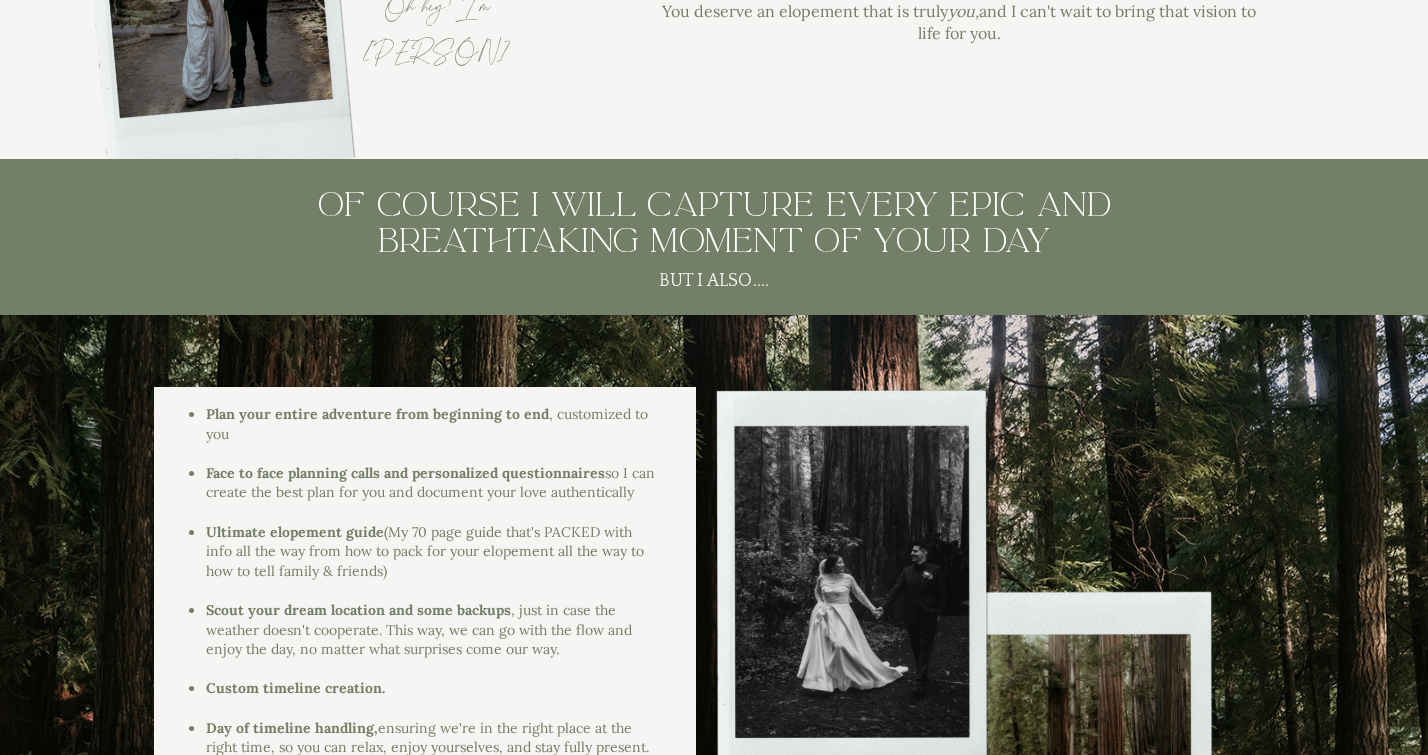 scroll, scrollTop: 2313, scrollLeft: 0, axis: vertical 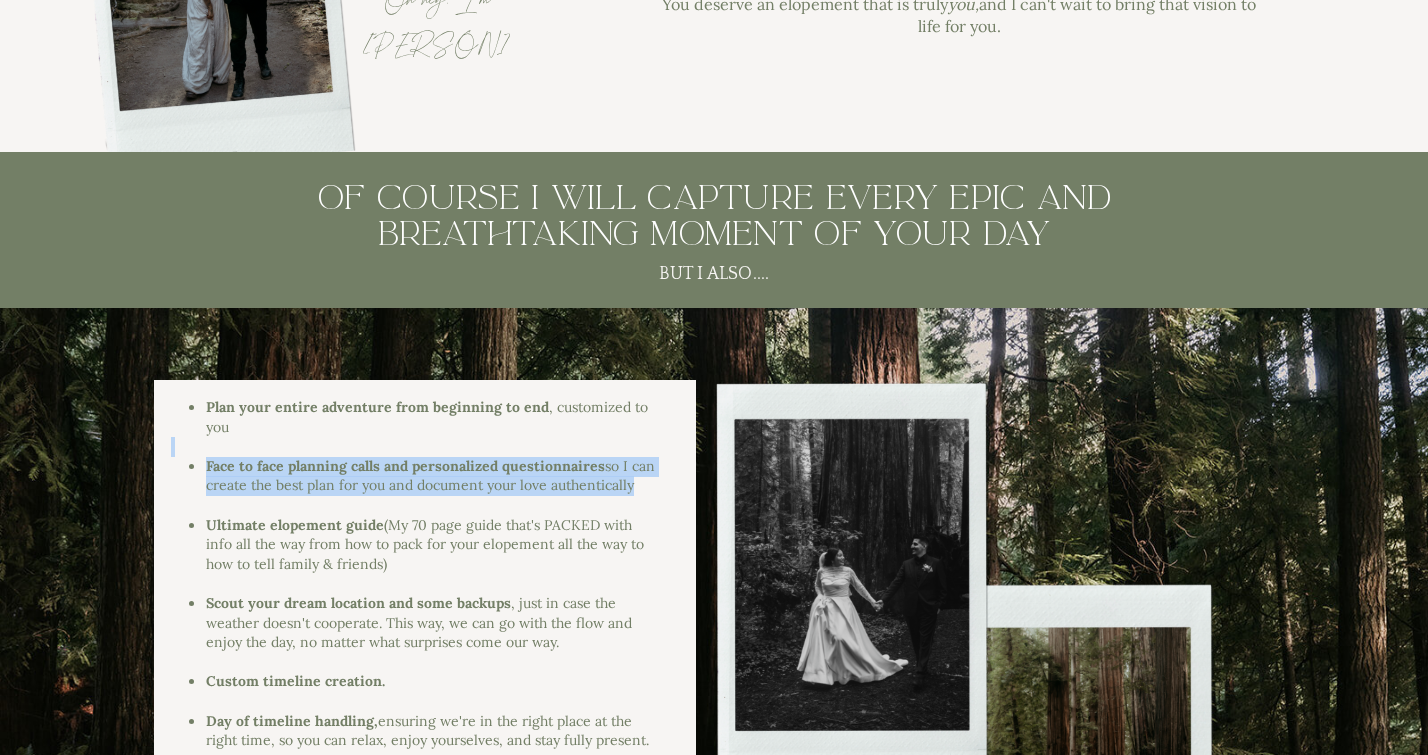 drag, startPoint x: 633, startPoint y: 492, endPoint x: 620, endPoint y: 441, distance: 52.63079 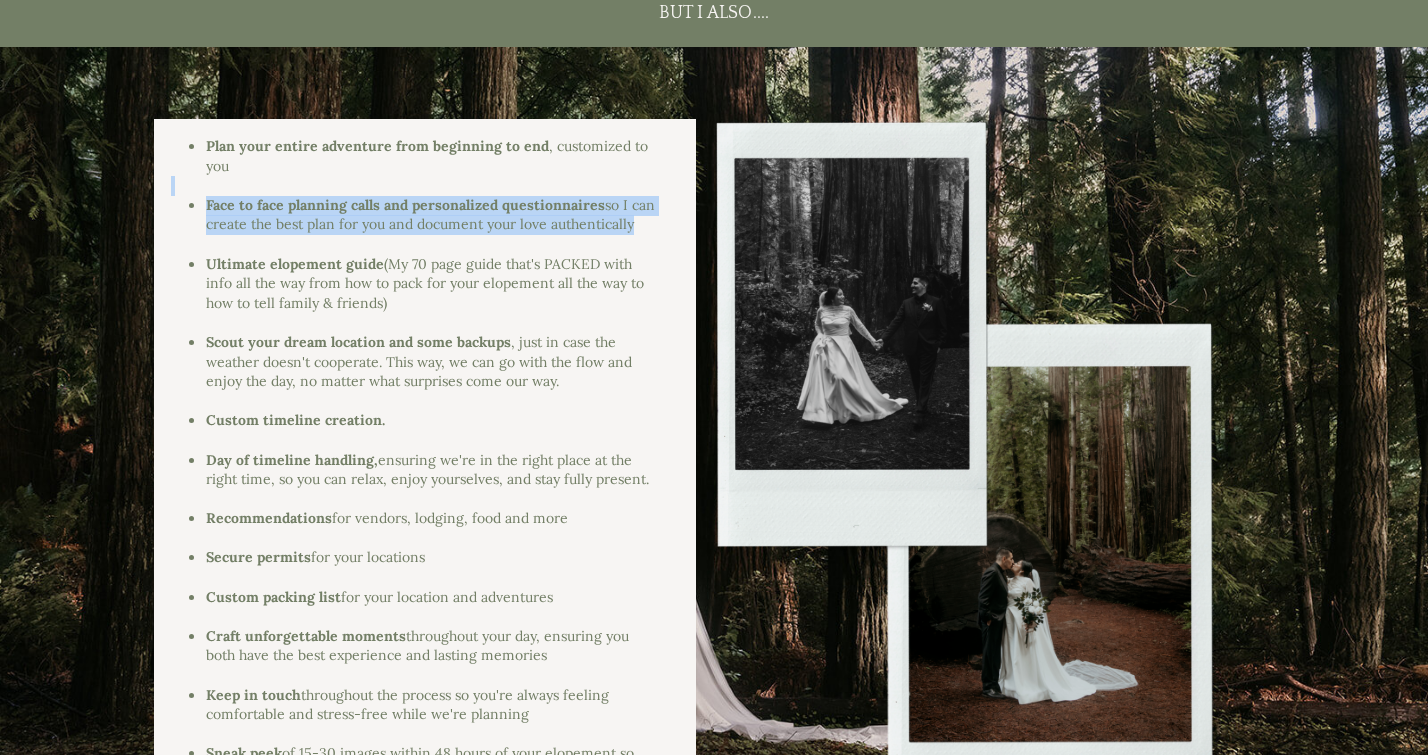 scroll, scrollTop: 2575, scrollLeft: 0, axis: vertical 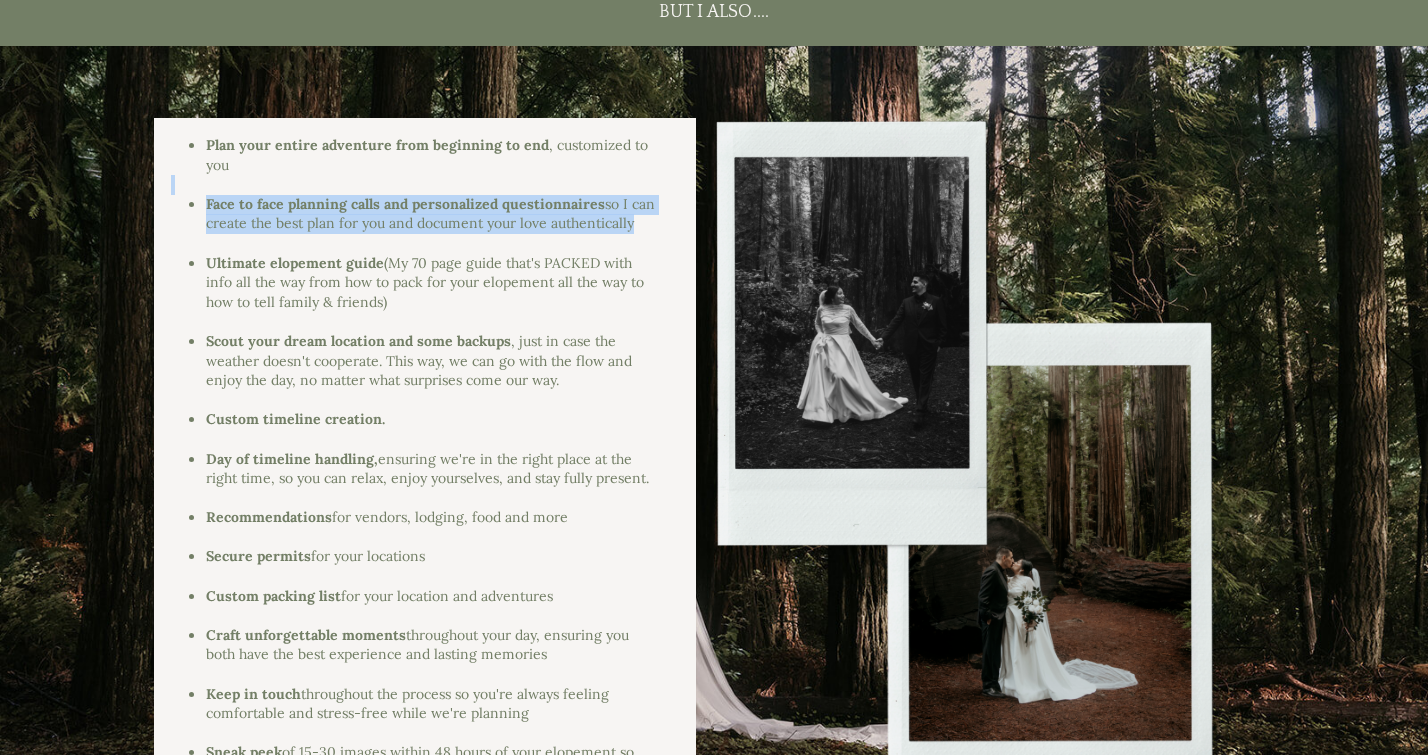 drag, startPoint x: 584, startPoint y: 496, endPoint x: 569, endPoint y: 413, distance: 84.34453 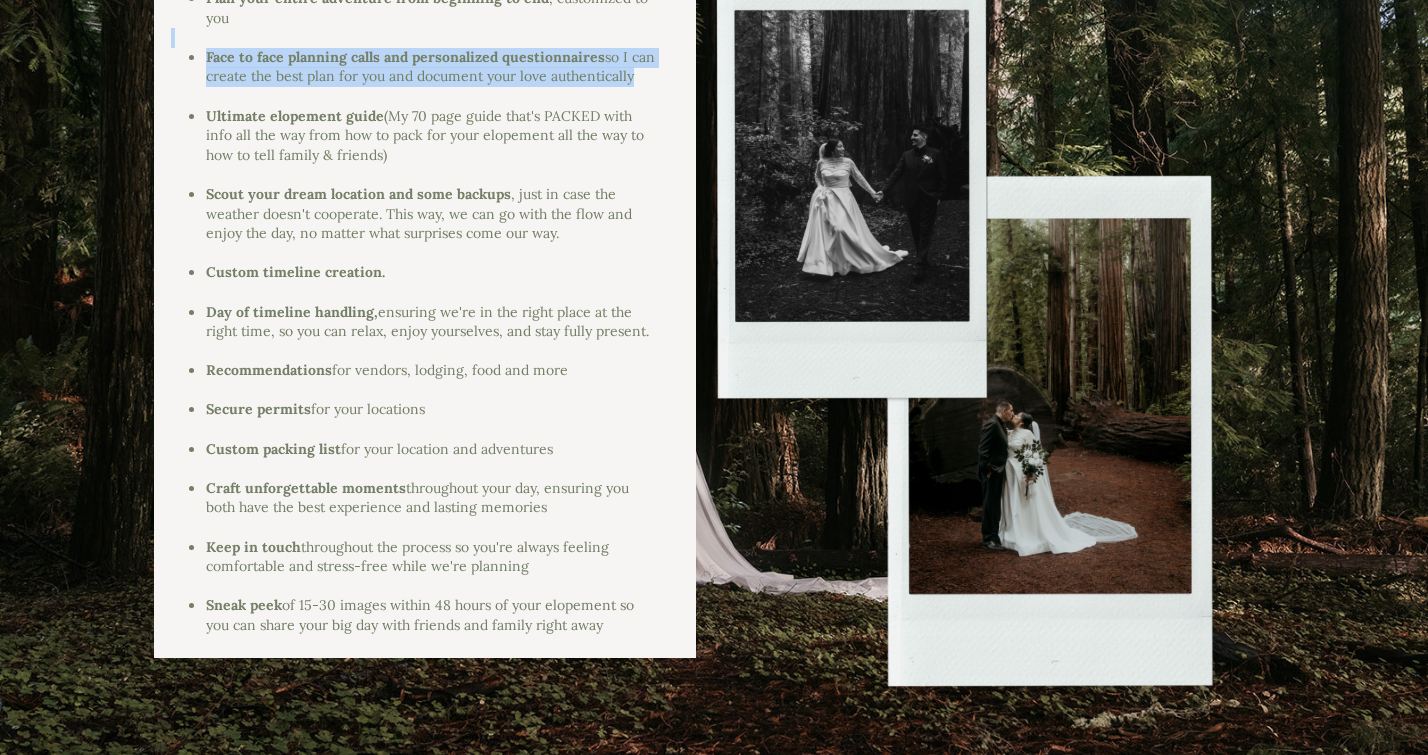 scroll, scrollTop: 2723, scrollLeft: 0, axis: vertical 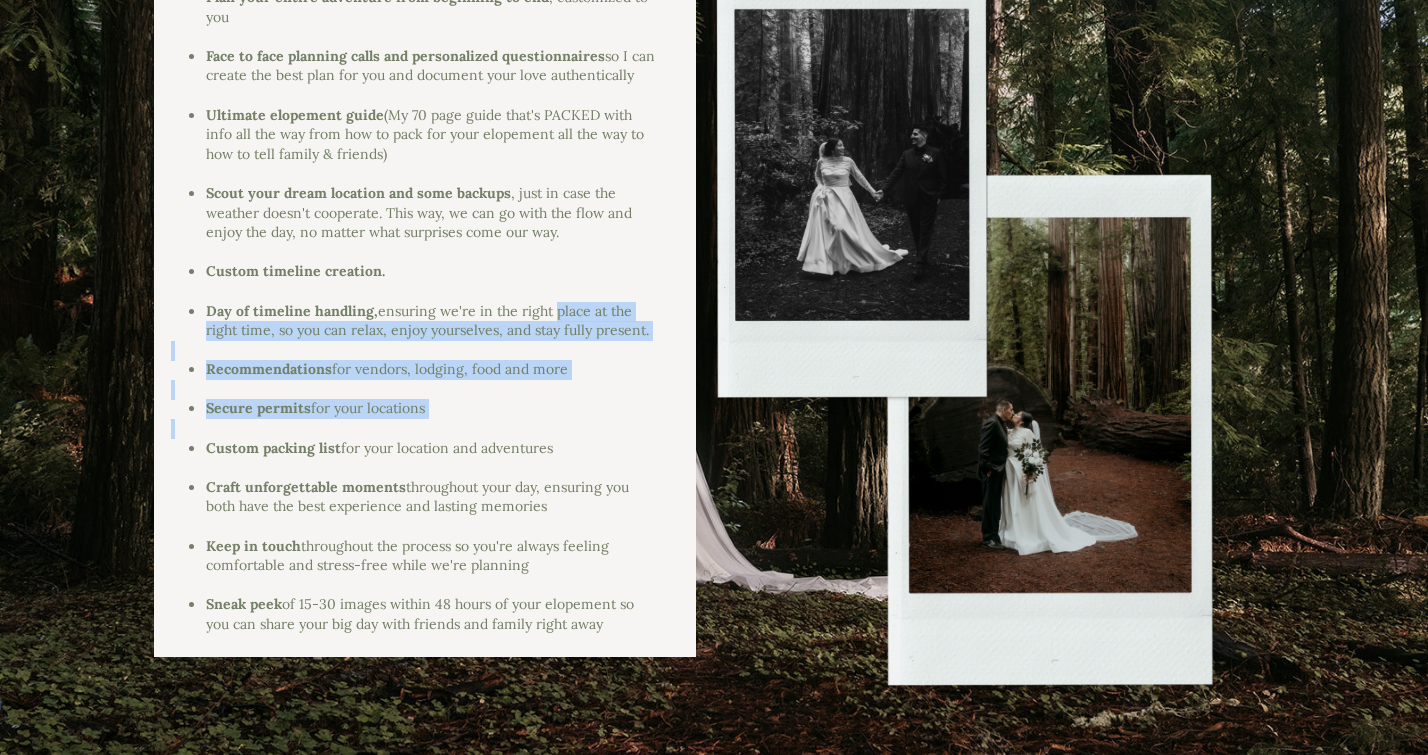 drag, startPoint x: 569, startPoint y: 413, endPoint x: 549, endPoint y: 302, distance: 112.78741 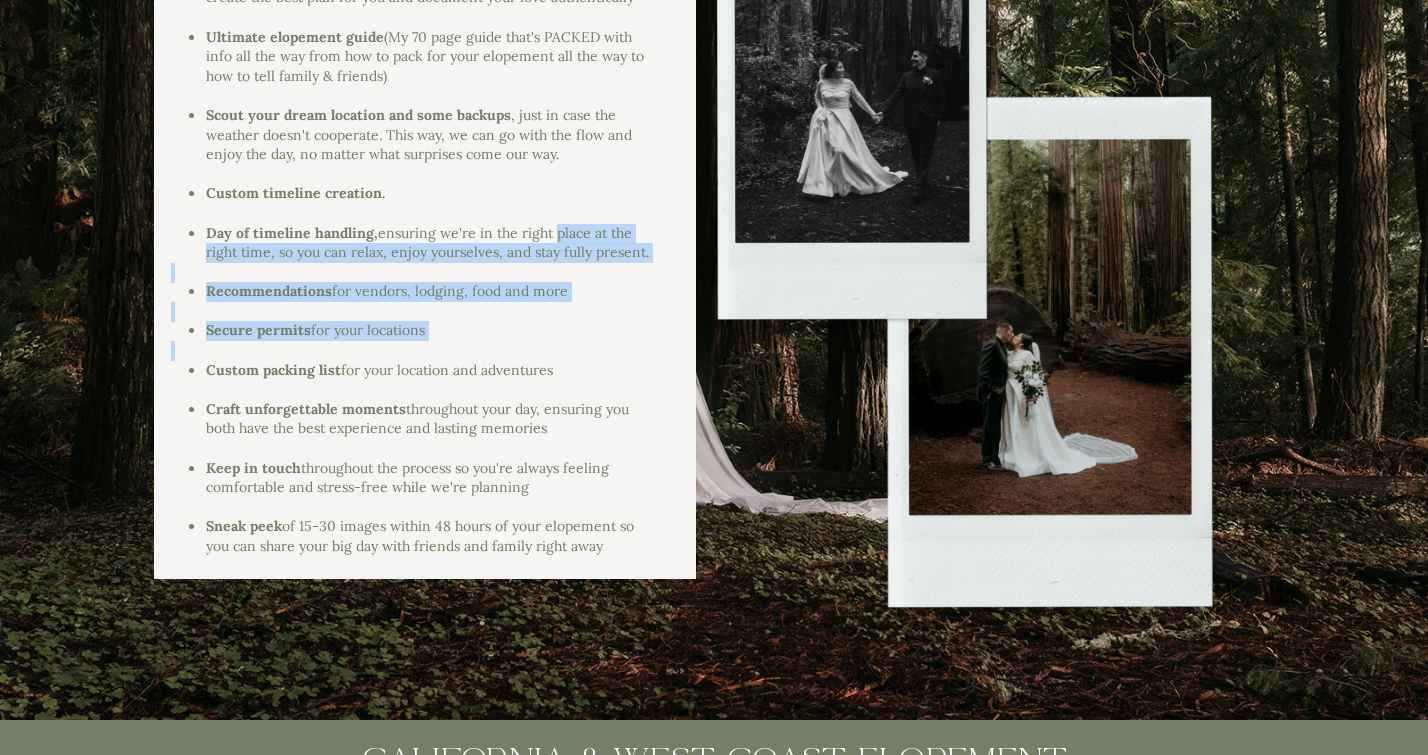 scroll, scrollTop: 2802, scrollLeft: 0, axis: vertical 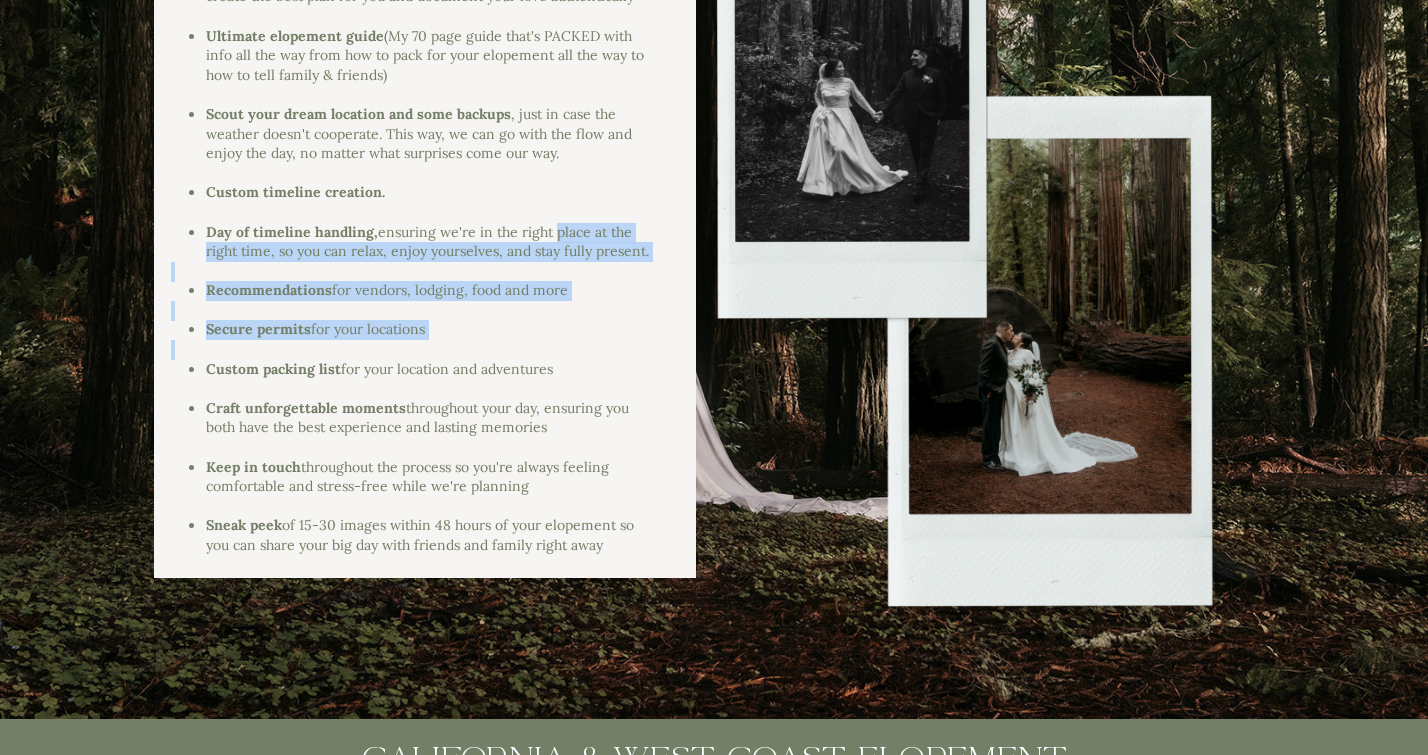 drag, startPoint x: 560, startPoint y: 416, endPoint x: 540, endPoint y: 320, distance: 98.0612 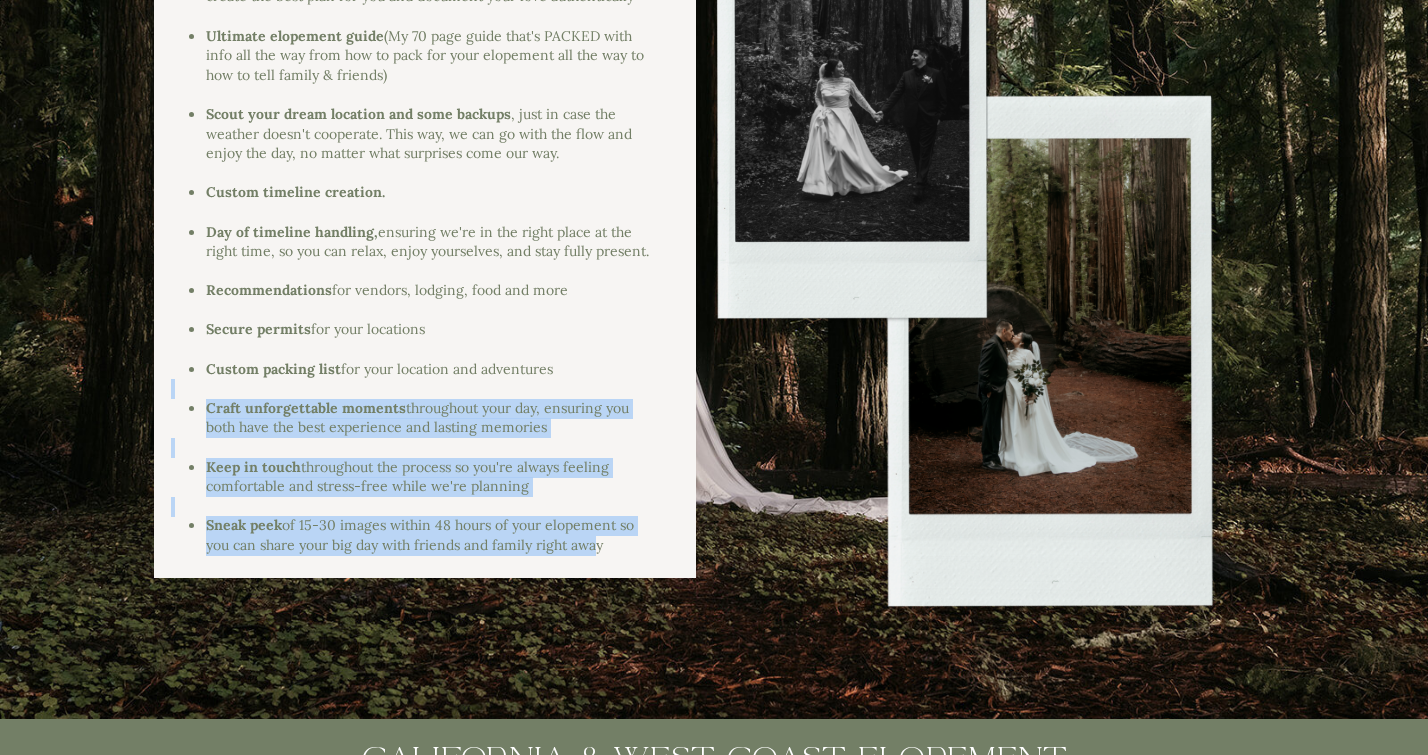 drag, startPoint x: 591, startPoint y: 534, endPoint x: 554, endPoint y: 373, distance: 165.19685 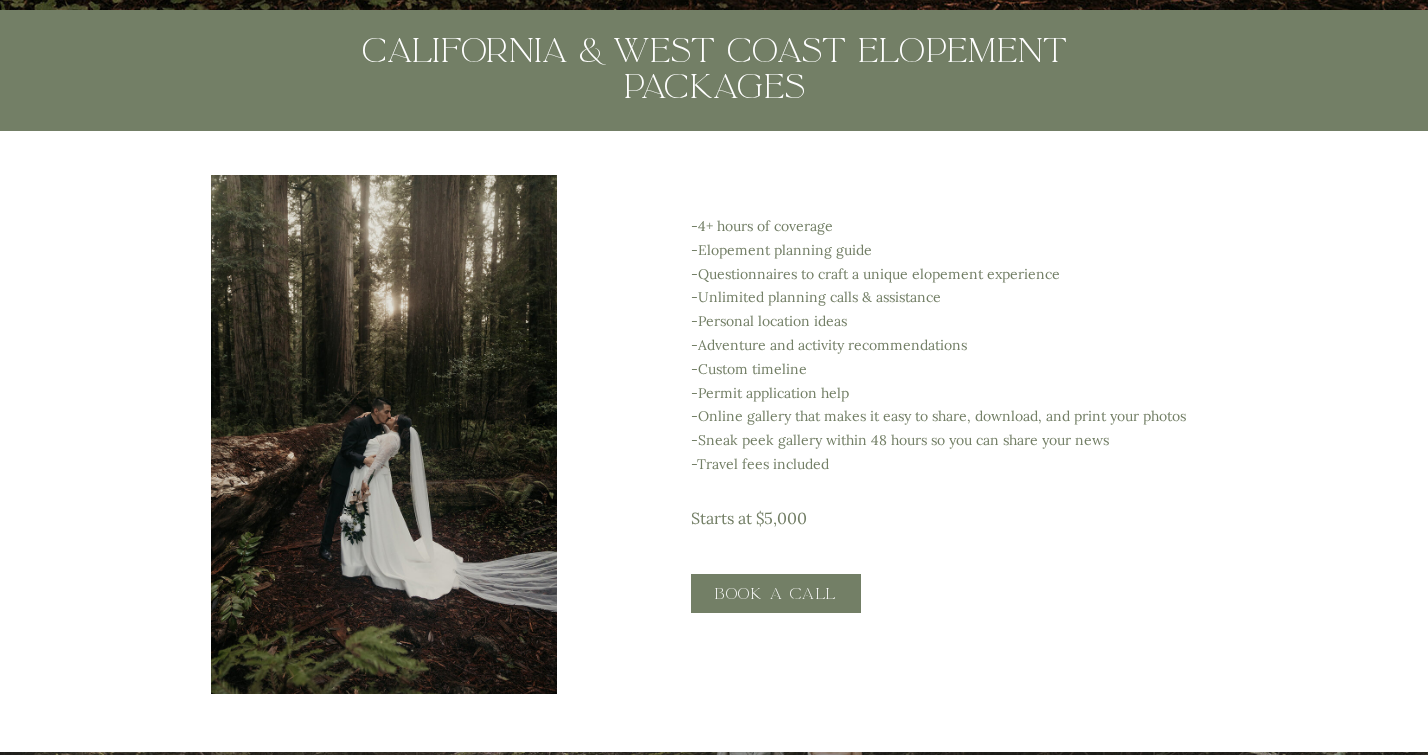 scroll, scrollTop: 3515, scrollLeft: 0, axis: vertical 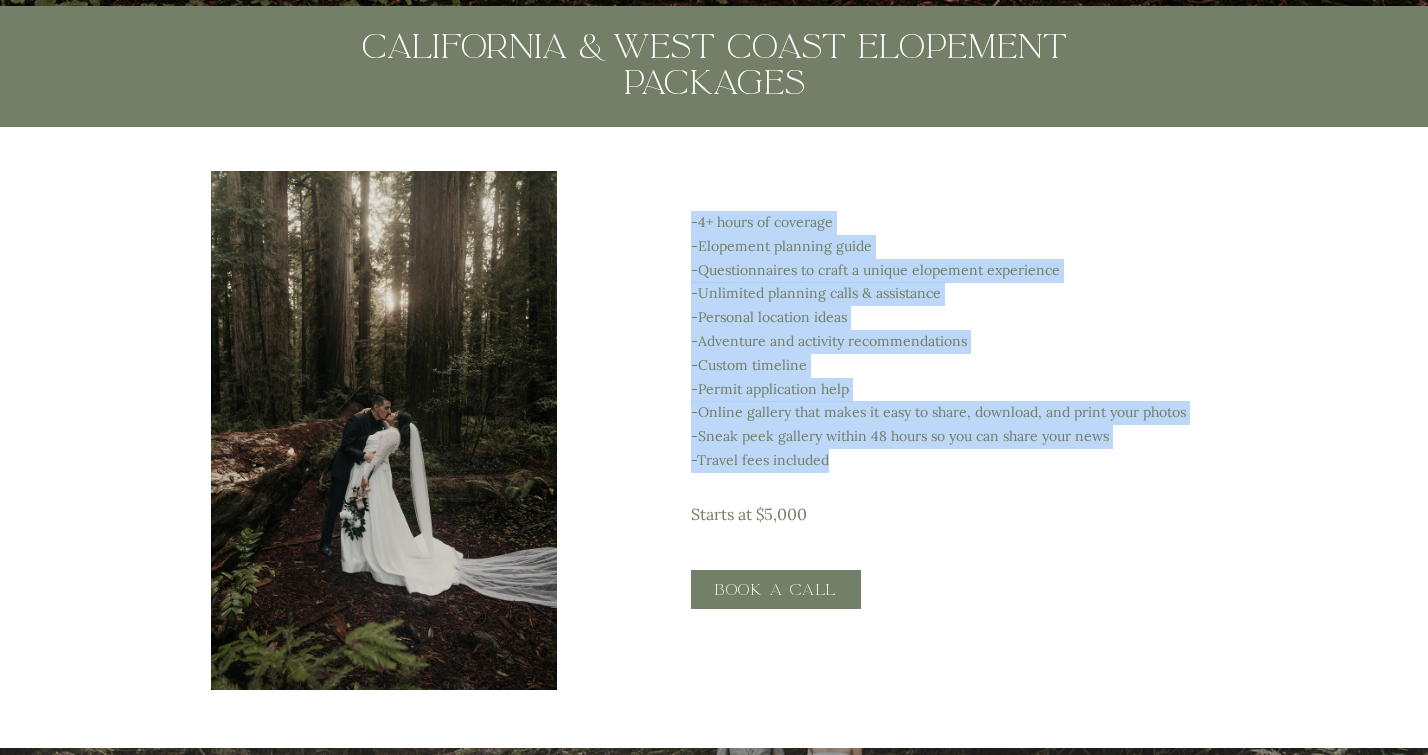 drag, startPoint x: 900, startPoint y: 449, endPoint x: 839, endPoint y: 180, distance: 275.82965 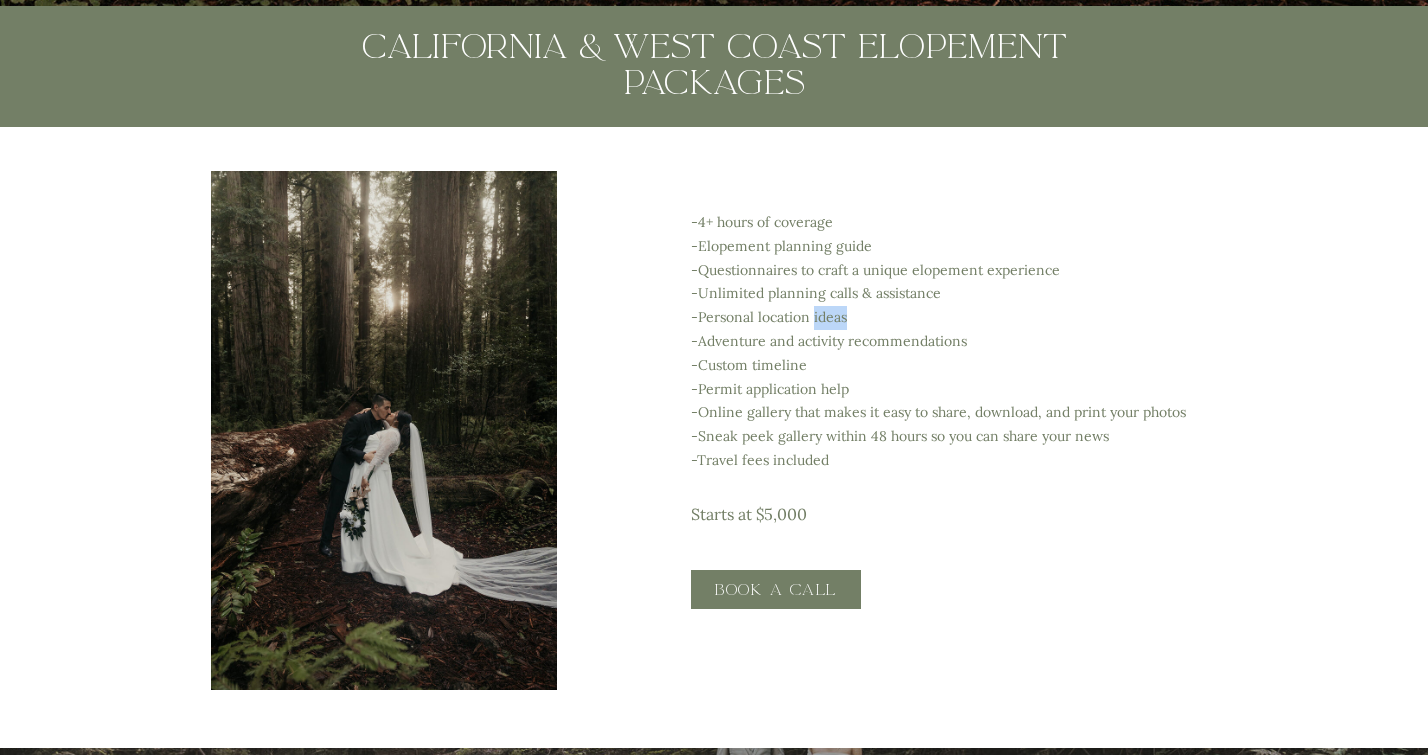 click on "-4+ hours of coverage -Elopement planning guide -Questionnaires to craft a unique elopement experience -Unlimited planning calls & assistance -Personal location ideas -Adventure and activity recommendations -Custom timeline -Permit application help -Online gallery that makes it easy to share, download, and print your photos -Sneak peek gallery within 48 hours so you can share your news  -Travel fees included" at bounding box center (982, 357) 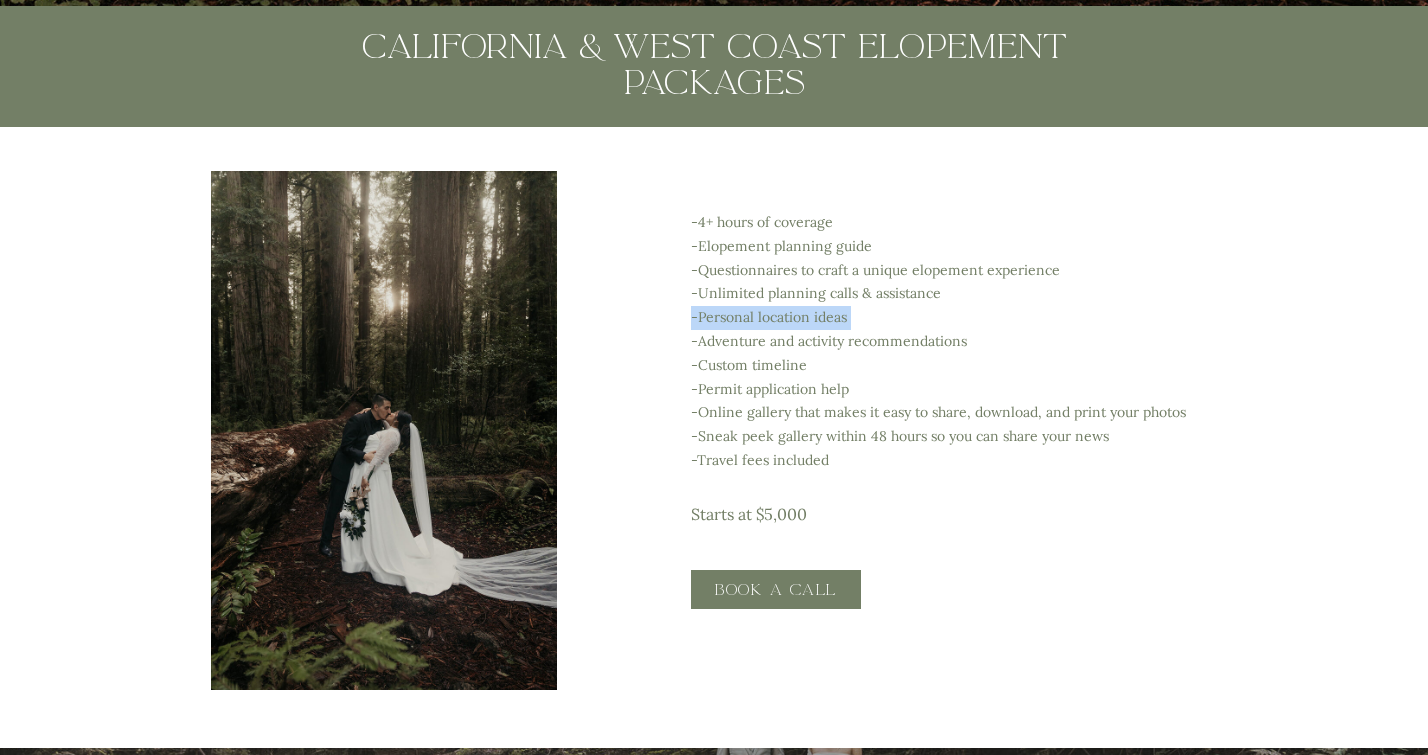 click on "-4+ hours of coverage -Elopement planning guide -Questionnaires to craft a unique elopement experience -Unlimited planning calls & assistance -Personal location ideas -Adventure and activity recommendations -Custom timeline -Permit application help -Online gallery that makes it easy to share, download, and print your photos -Sneak peek gallery within 48 hours so you can share your news  -Travel fees included" at bounding box center [982, 357] 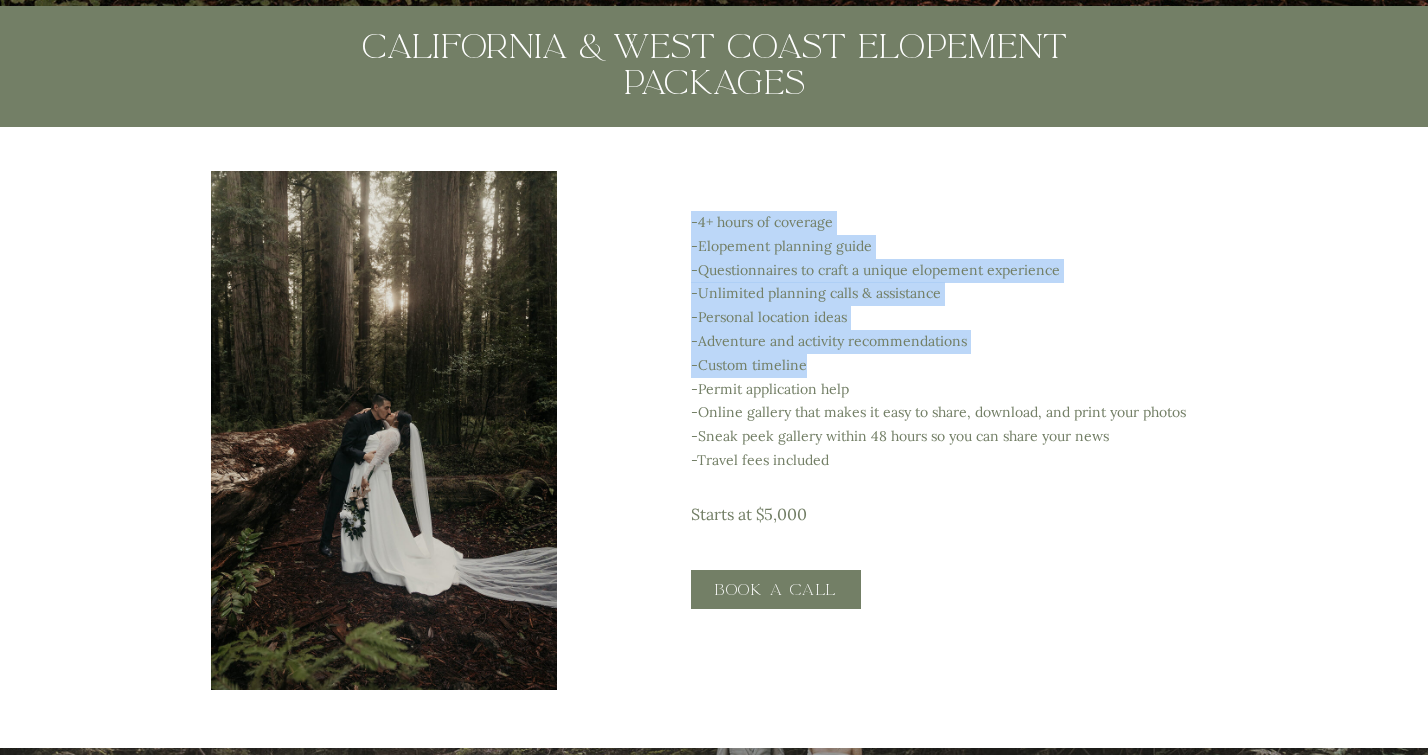 drag, startPoint x: 841, startPoint y: 349, endPoint x: 775, endPoint y: 207, distance: 156.58864 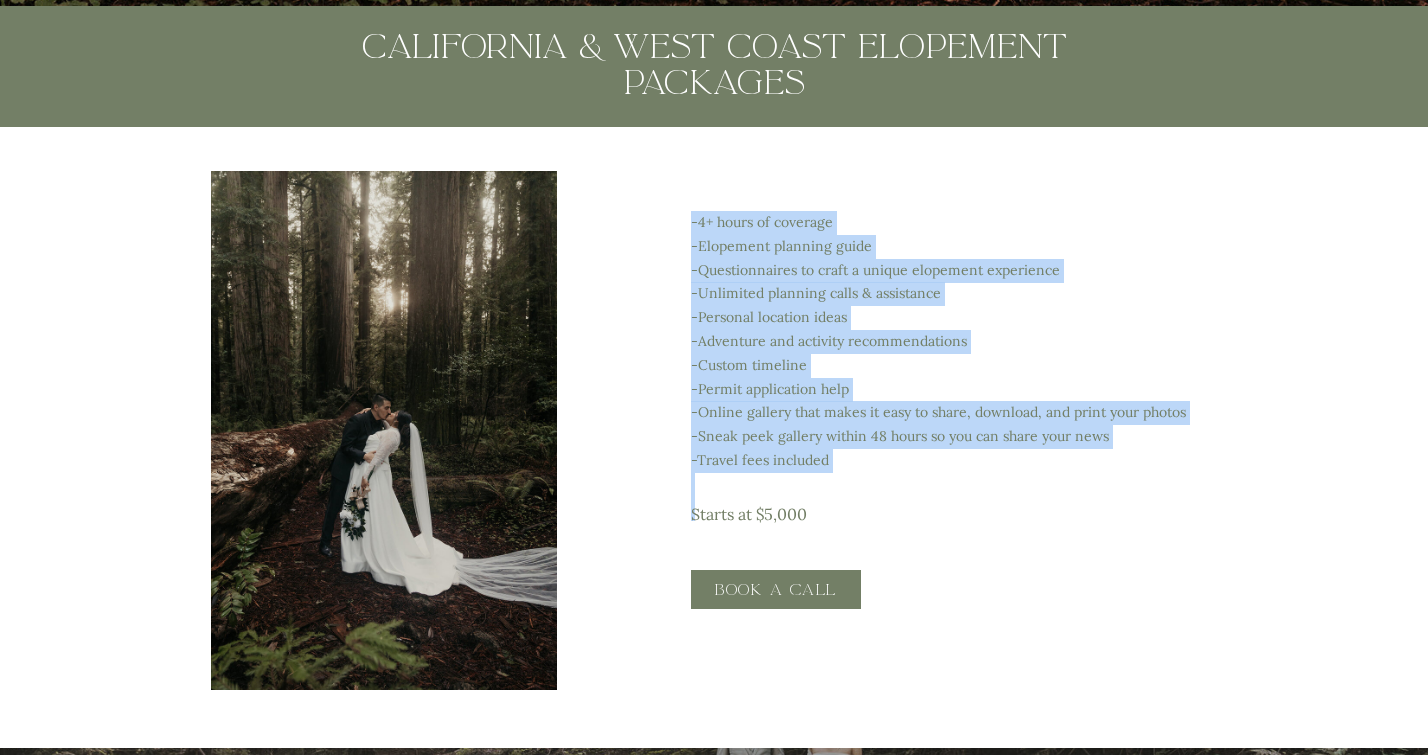 drag, startPoint x: 775, startPoint y: 207, endPoint x: 1107, endPoint y: 499, distance: 442.14026 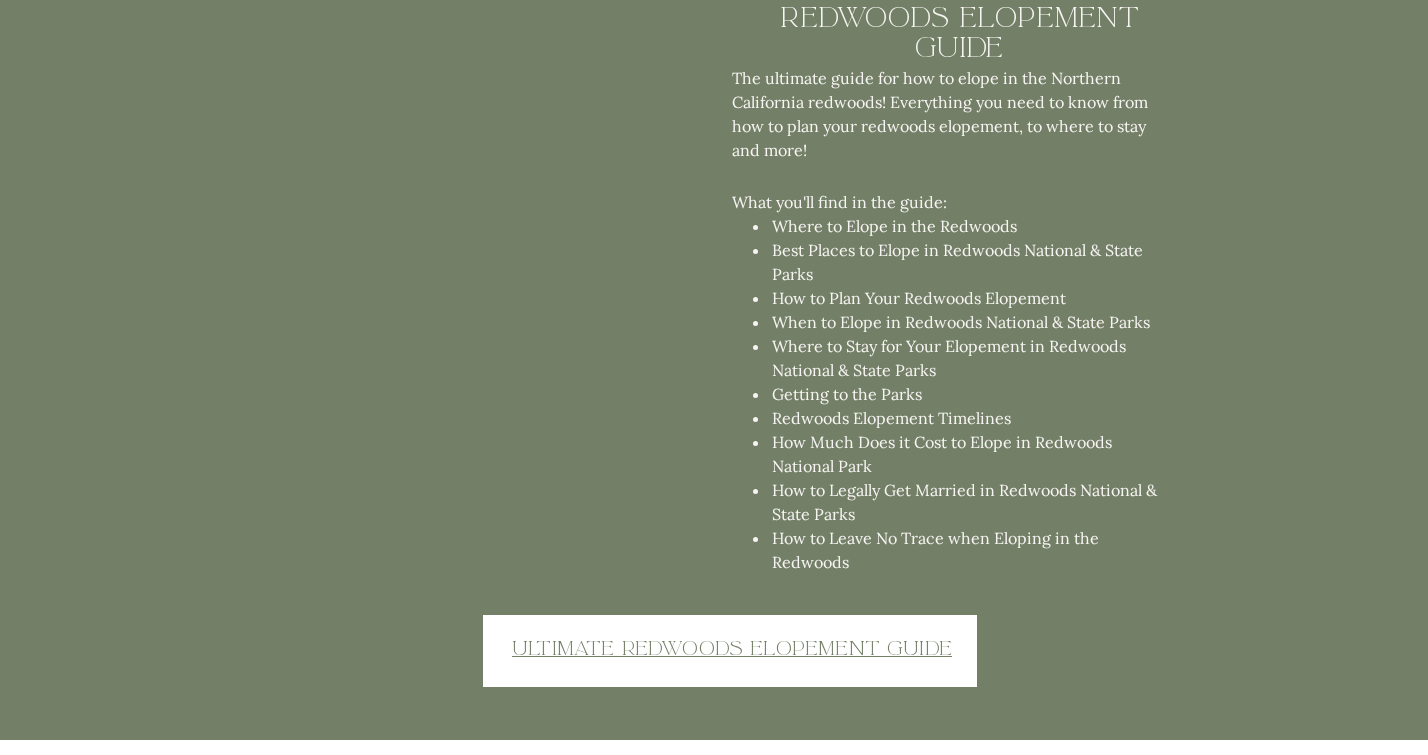 scroll, scrollTop: 5087, scrollLeft: 0, axis: vertical 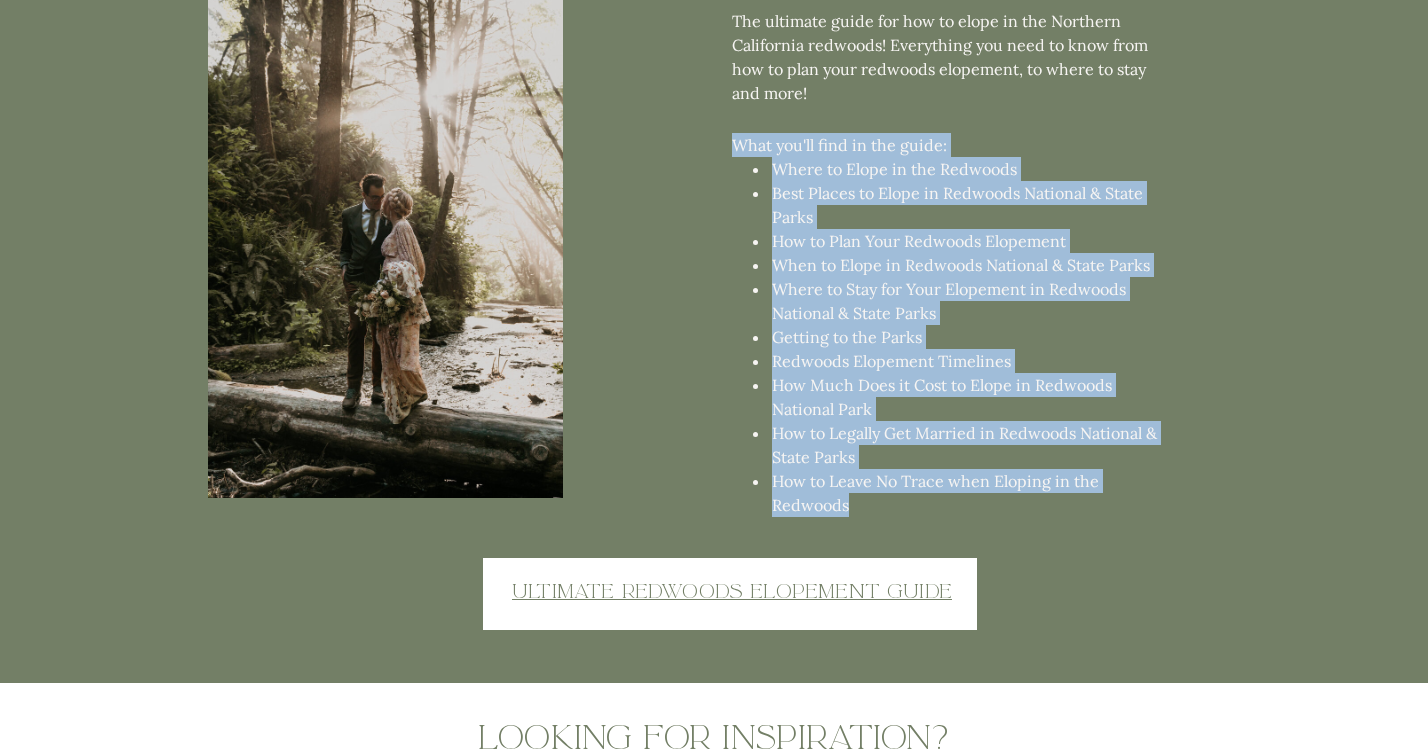 drag, startPoint x: 1107, startPoint y: 499, endPoint x: 1087, endPoint y: 161, distance: 338.5912 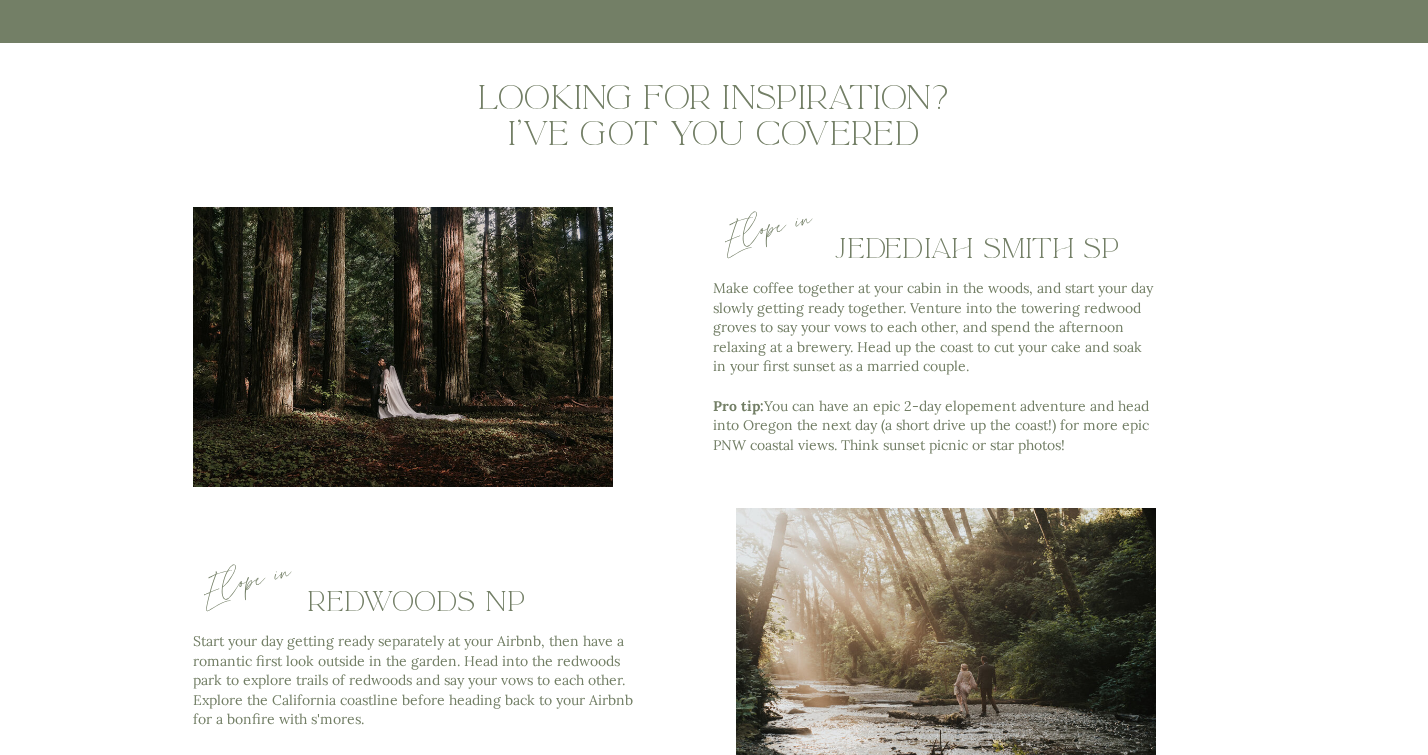 scroll, scrollTop: 5732, scrollLeft: 0, axis: vertical 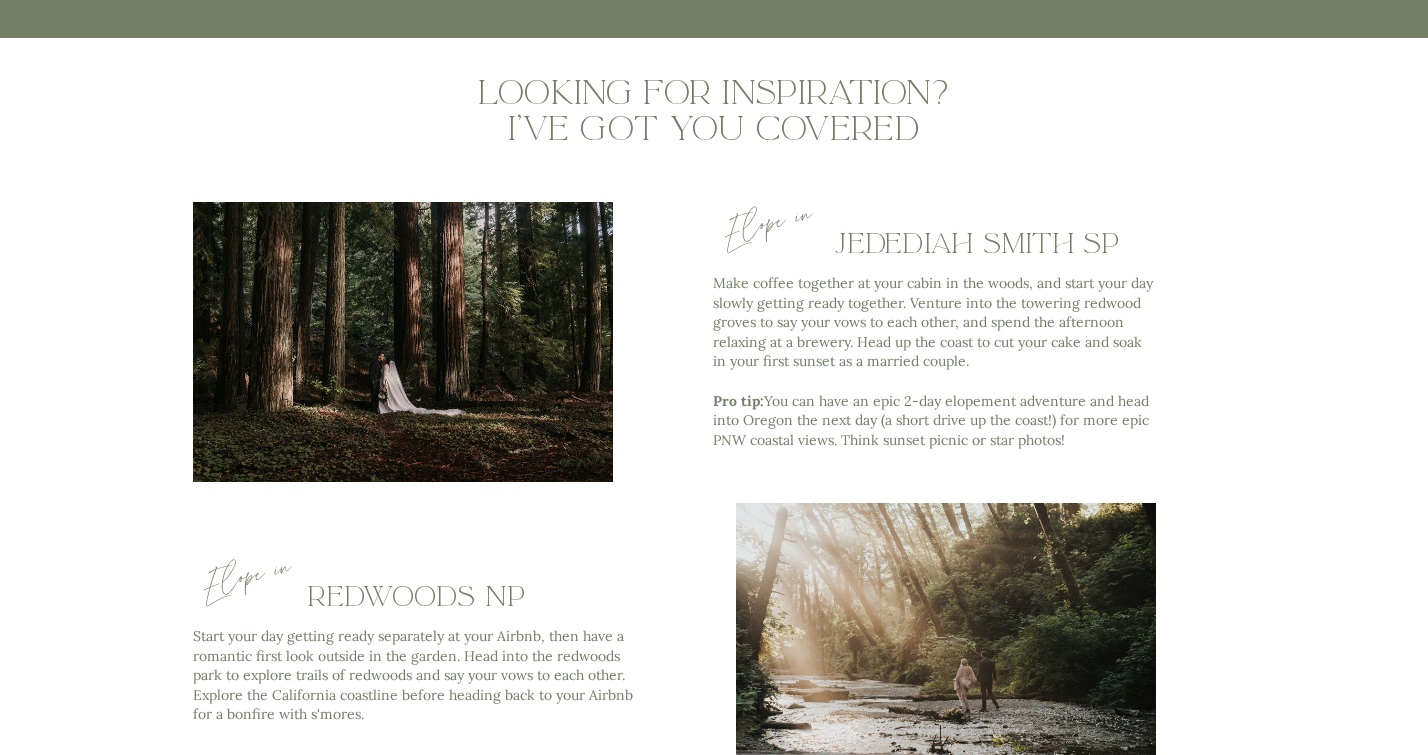 drag, startPoint x: 1097, startPoint y: 436, endPoint x: 1004, endPoint y: 334, distance: 138.03261 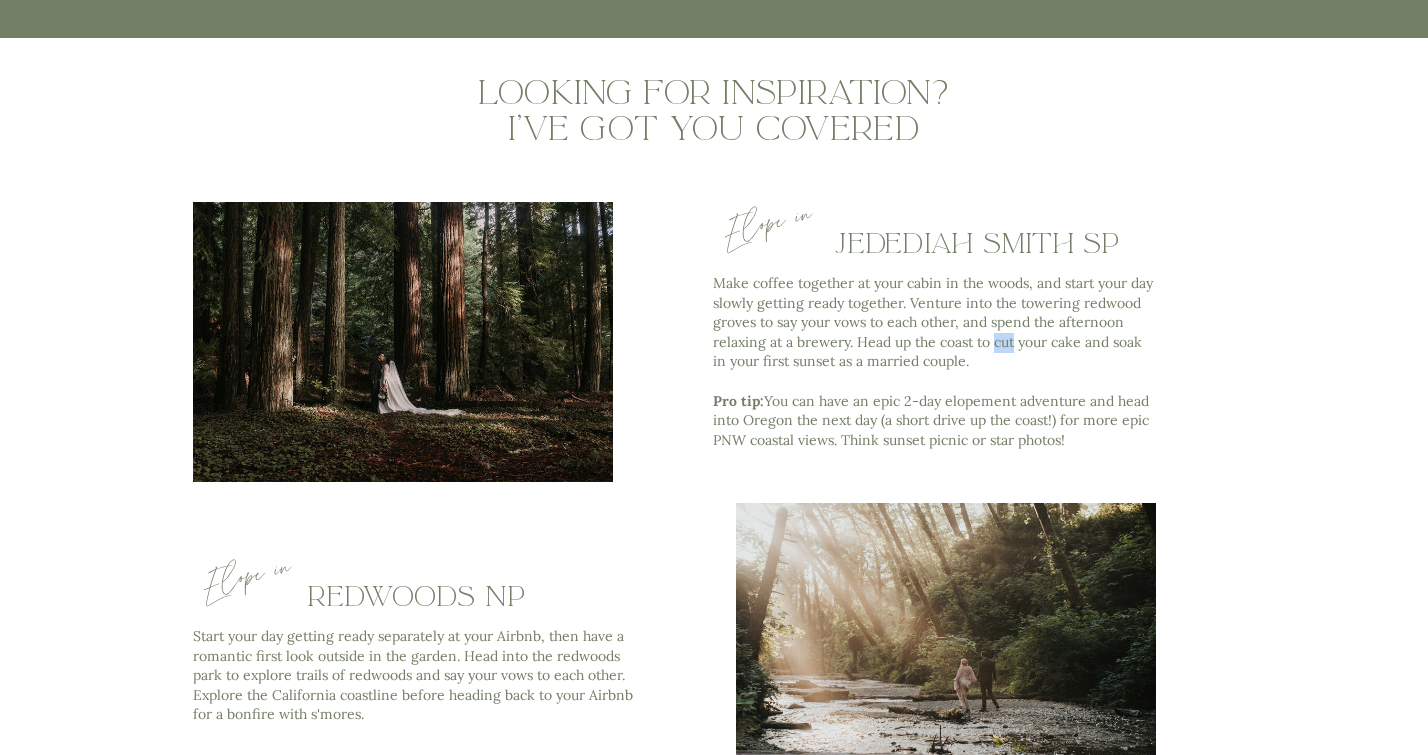 click on "Make coffee together at your cabin in the woods, and start your day slowly getting ready together. Venture into the towering redwood groves to say your vows to each other, and spend the afternoon relaxing at a brewery. Head up the coast to cut your cake and soak in your first sunset as a married couple. Pro tip:  You can have an epic 2-day elopement adventure and head into Oregon the next day (a short drive up the coast!) for more epic PNW coastal views. Think sunset picnic or star photos!" at bounding box center (934, 372) 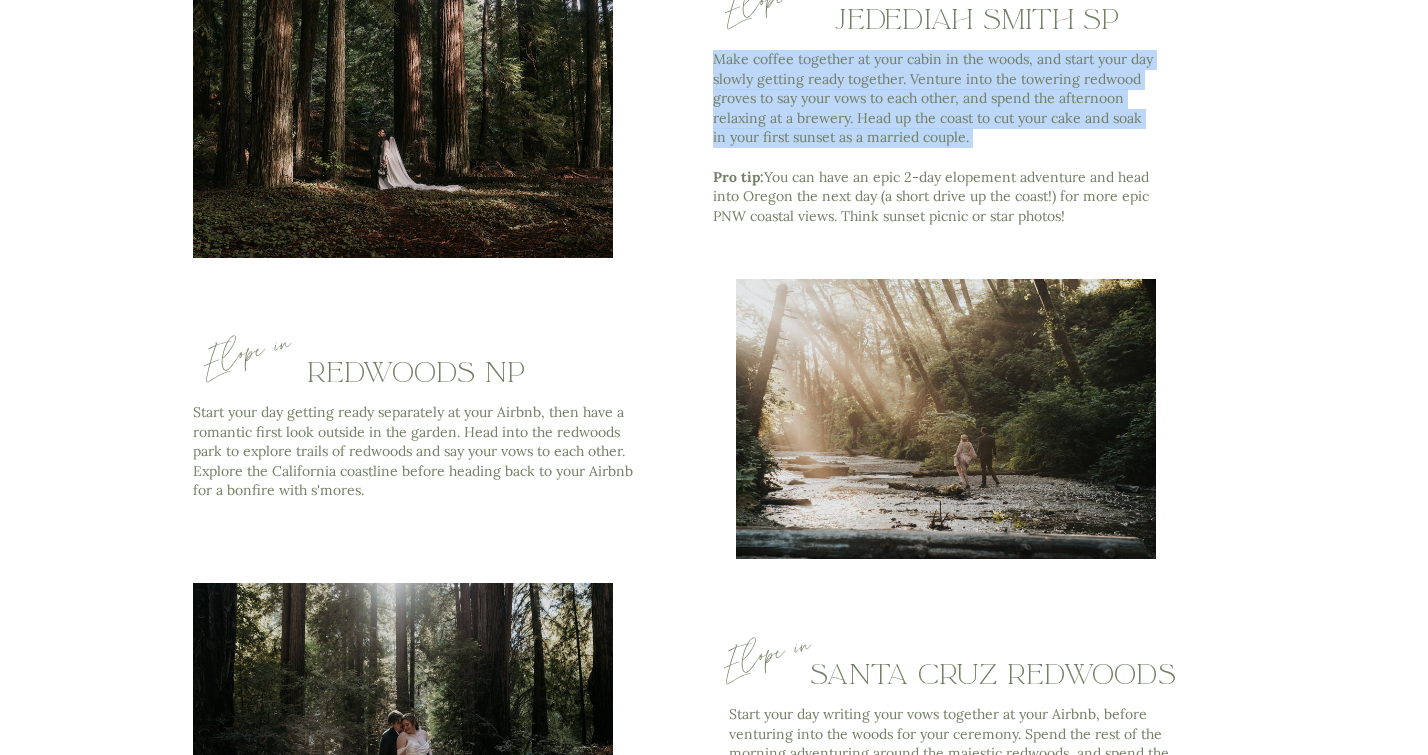 scroll, scrollTop: 5978, scrollLeft: 0, axis: vertical 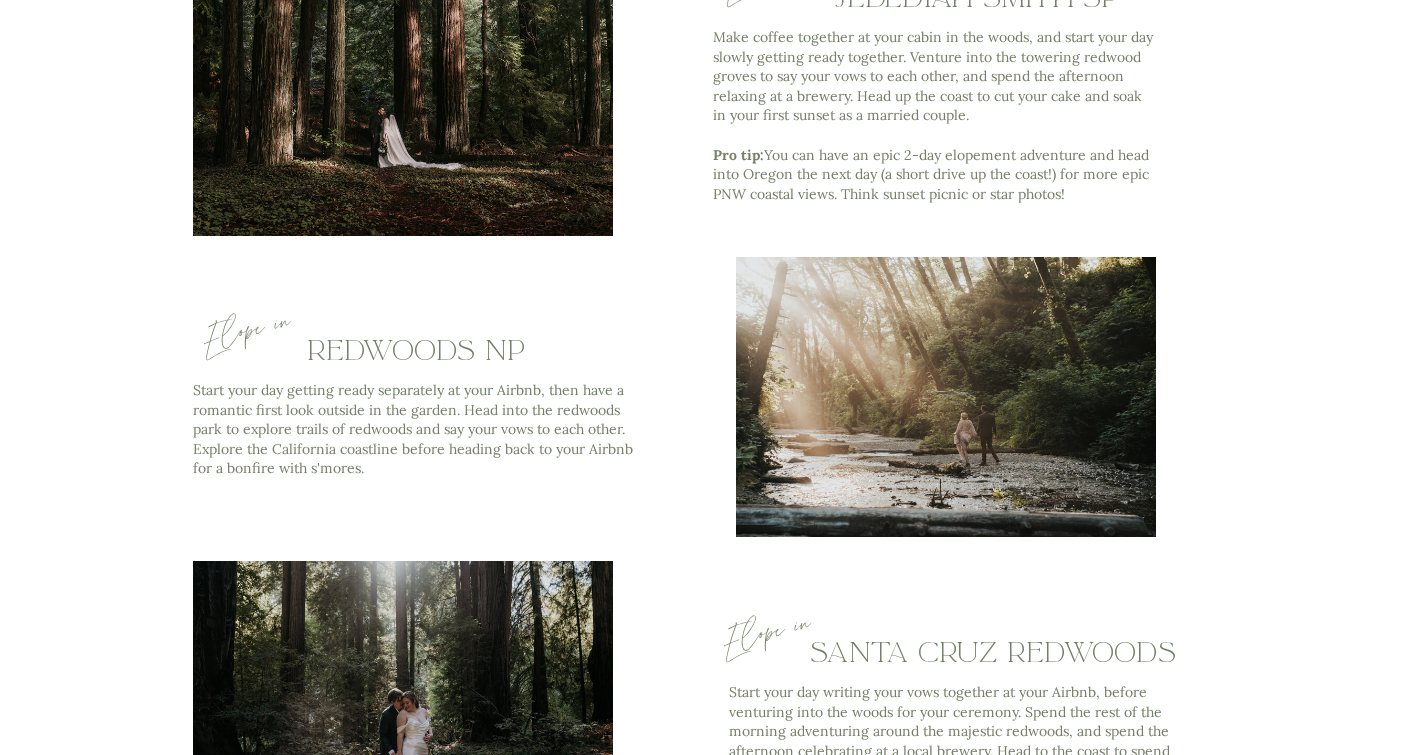 drag, startPoint x: 671, startPoint y: 494, endPoint x: 673, endPoint y: 364, distance: 130.01538 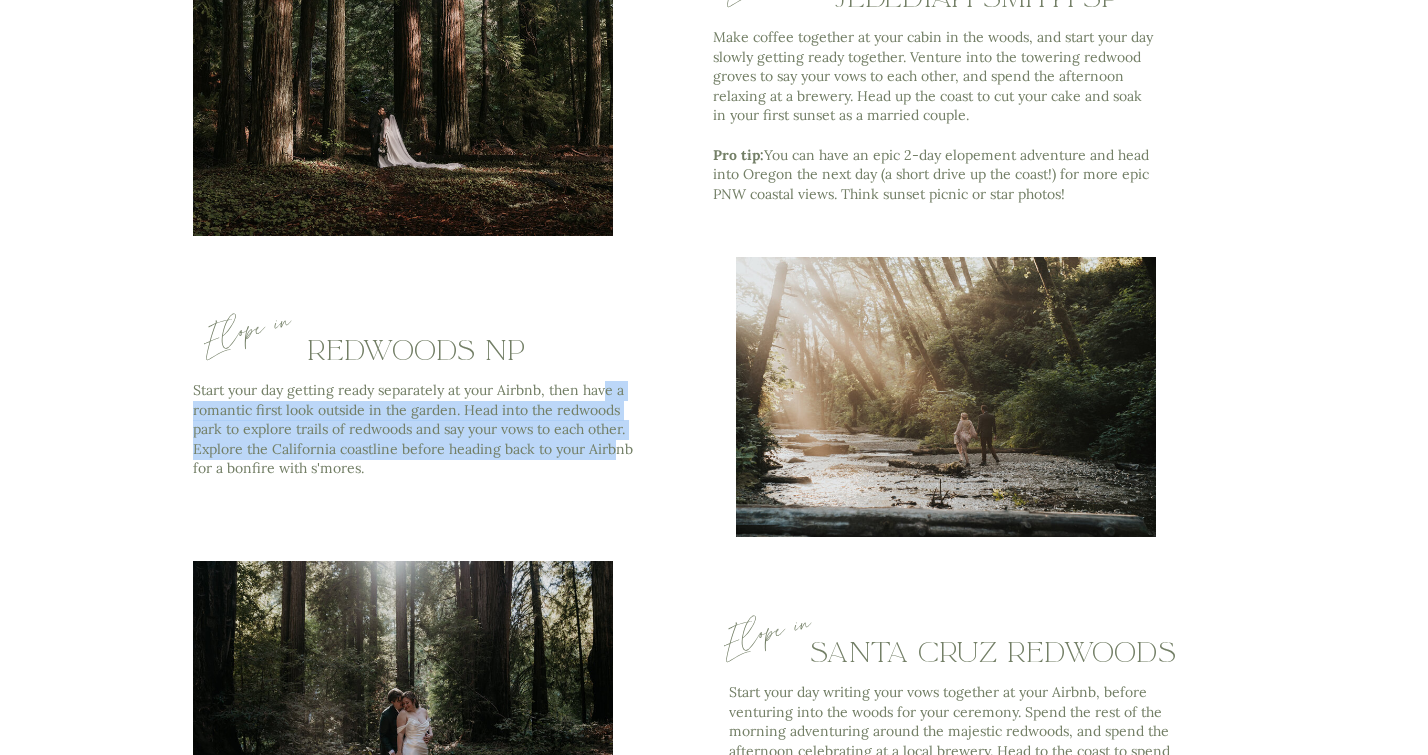 drag, startPoint x: 613, startPoint y: 442, endPoint x: 607, endPoint y: 384, distance: 58.30952 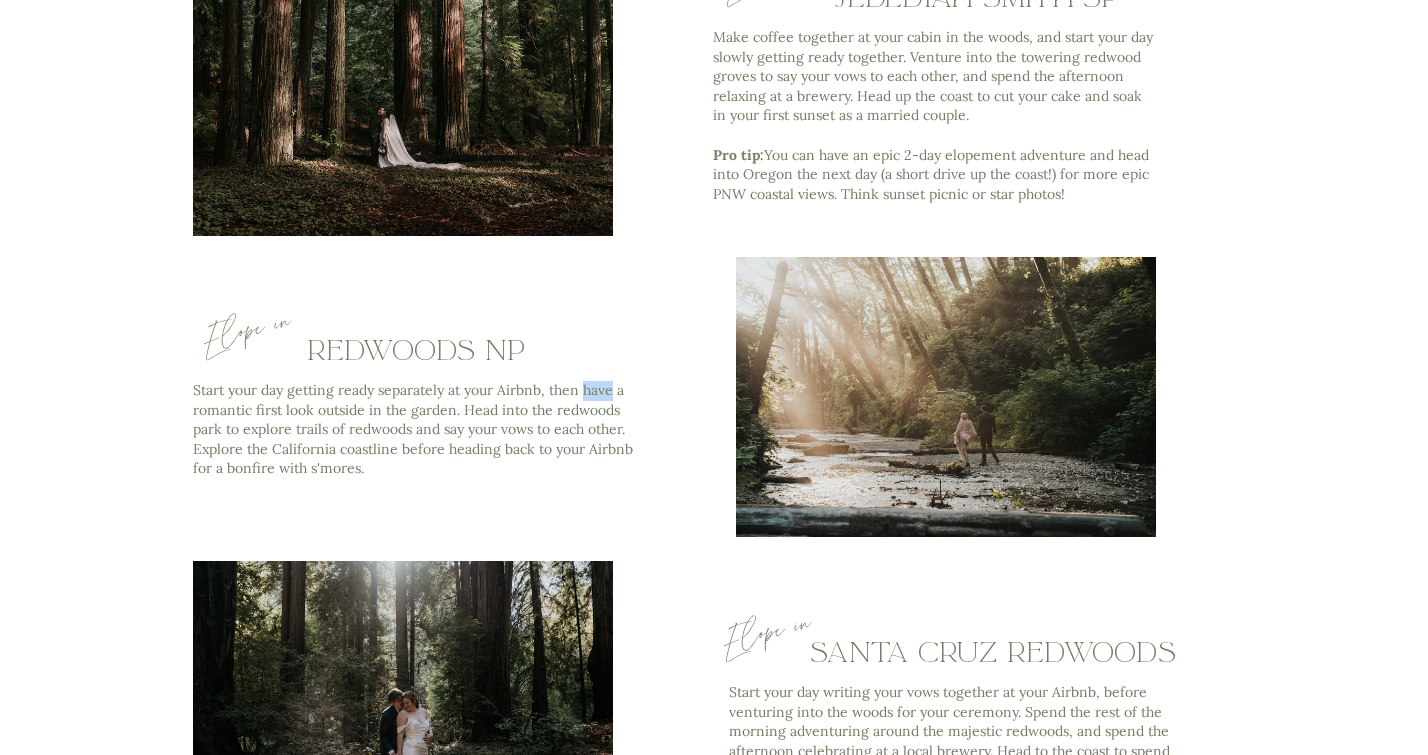 click on "Start your day getting ready separately at your Airbnb, then have a romantic first look outside in the garden. Head into the redwoods park to explore trails of redwoods and say your vows to each other. Explore the California coastline before heading back to your Airbnb for a bonfire with s'mores." at bounding box center [414, 442] 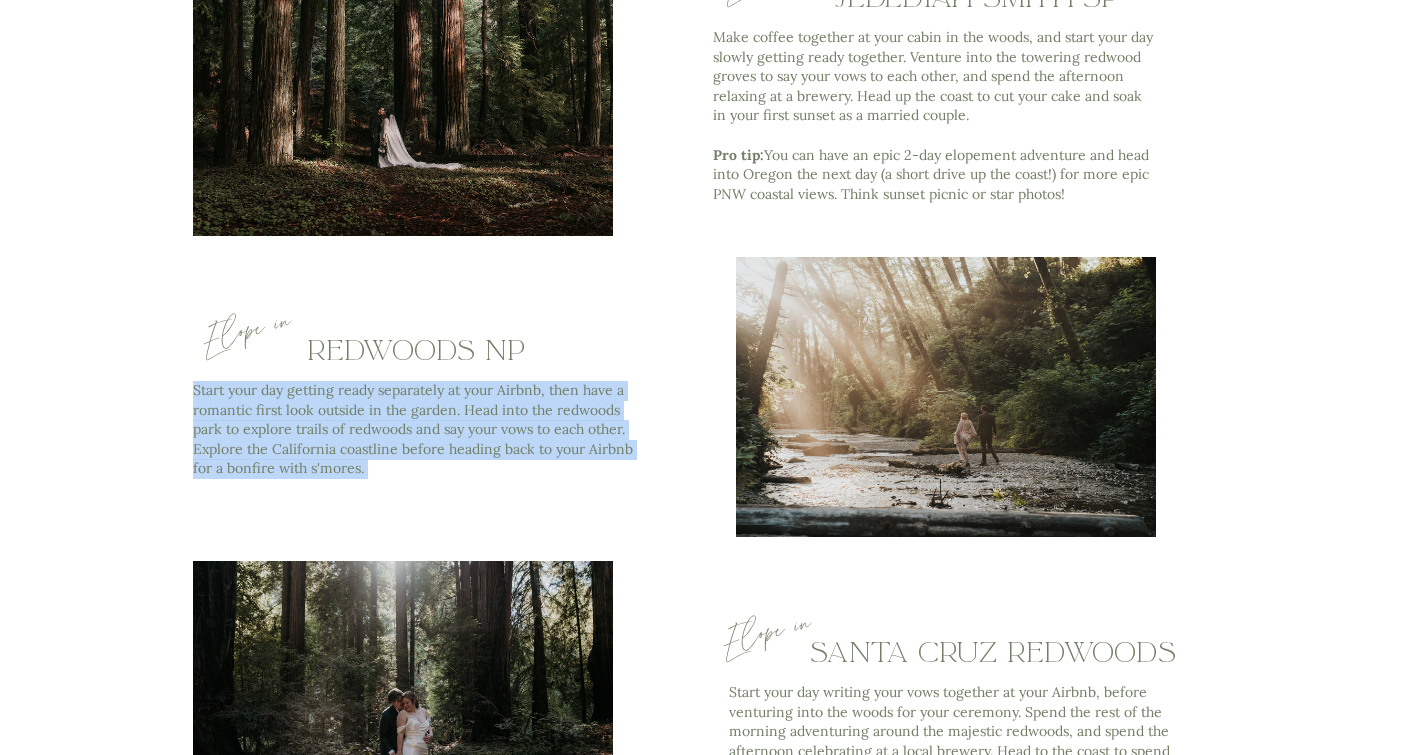 click on "Start your day getting ready separately at your Airbnb, then have a romantic first look outside in the garden. Head into the redwoods park to explore trails of redwoods and say your vows to each other. Explore the California coastline before heading back to your Airbnb for a bonfire with s'mores." at bounding box center [414, 442] 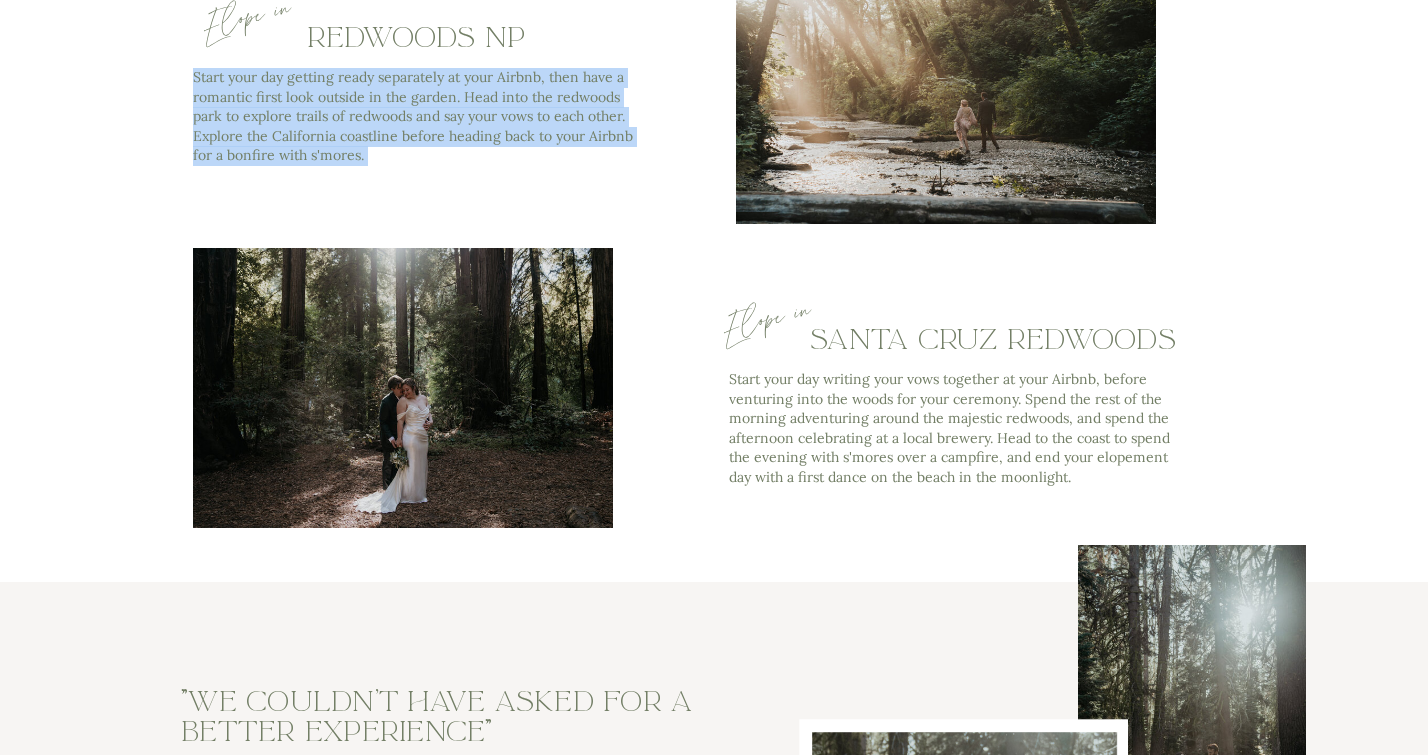 scroll, scrollTop: 6305, scrollLeft: 0, axis: vertical 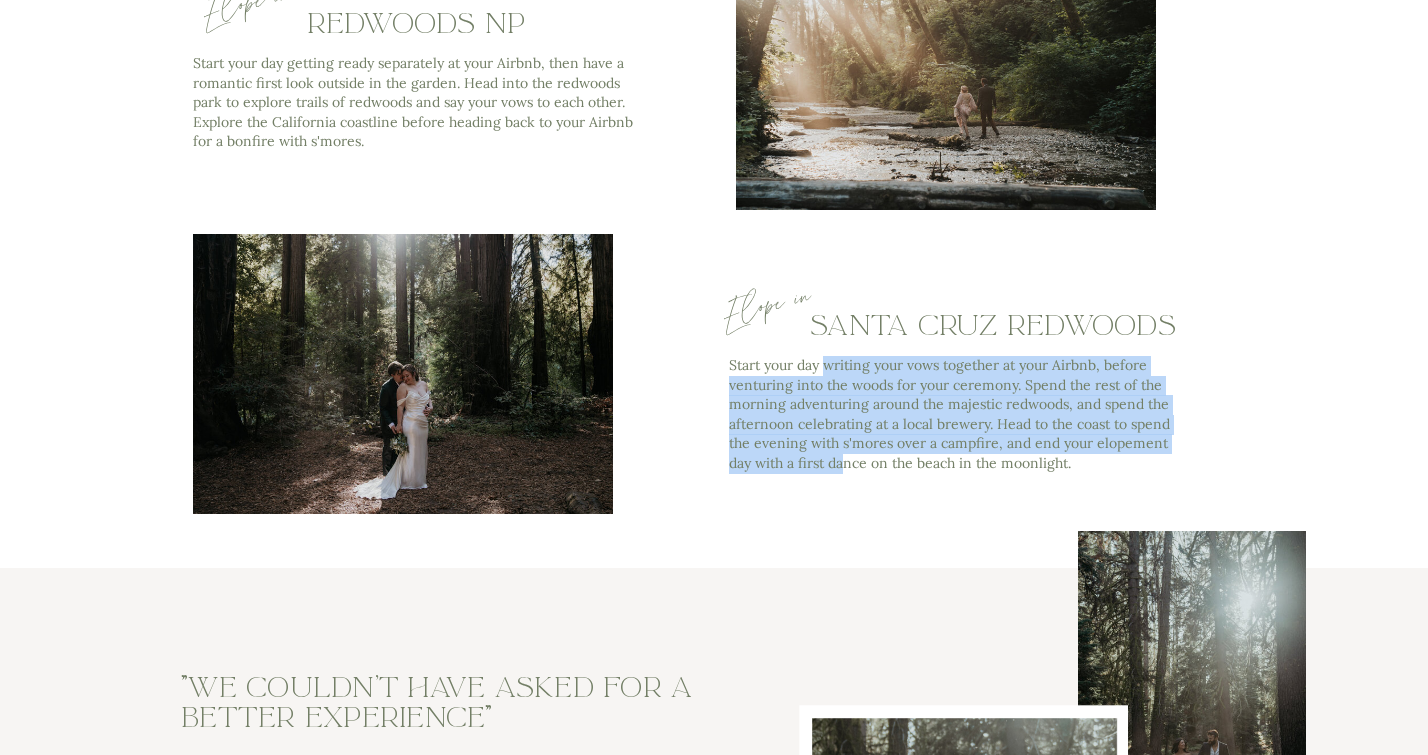 drag, startPoint x: 846, startPoint y: 453, endPoint x: 827, endPoint y: 356, distance: 98.84331 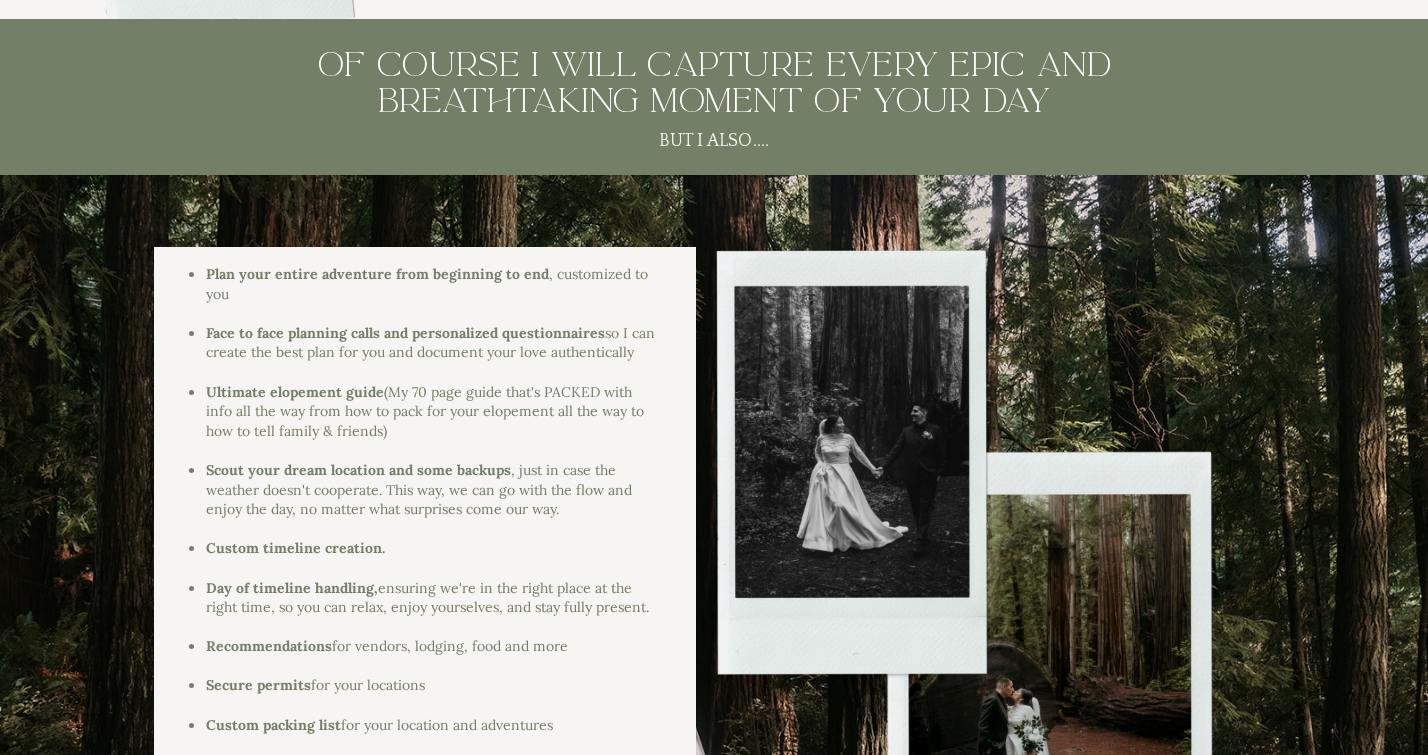 scroll, scrollTop: 2451, scrollLeft: 0, axis: vertical 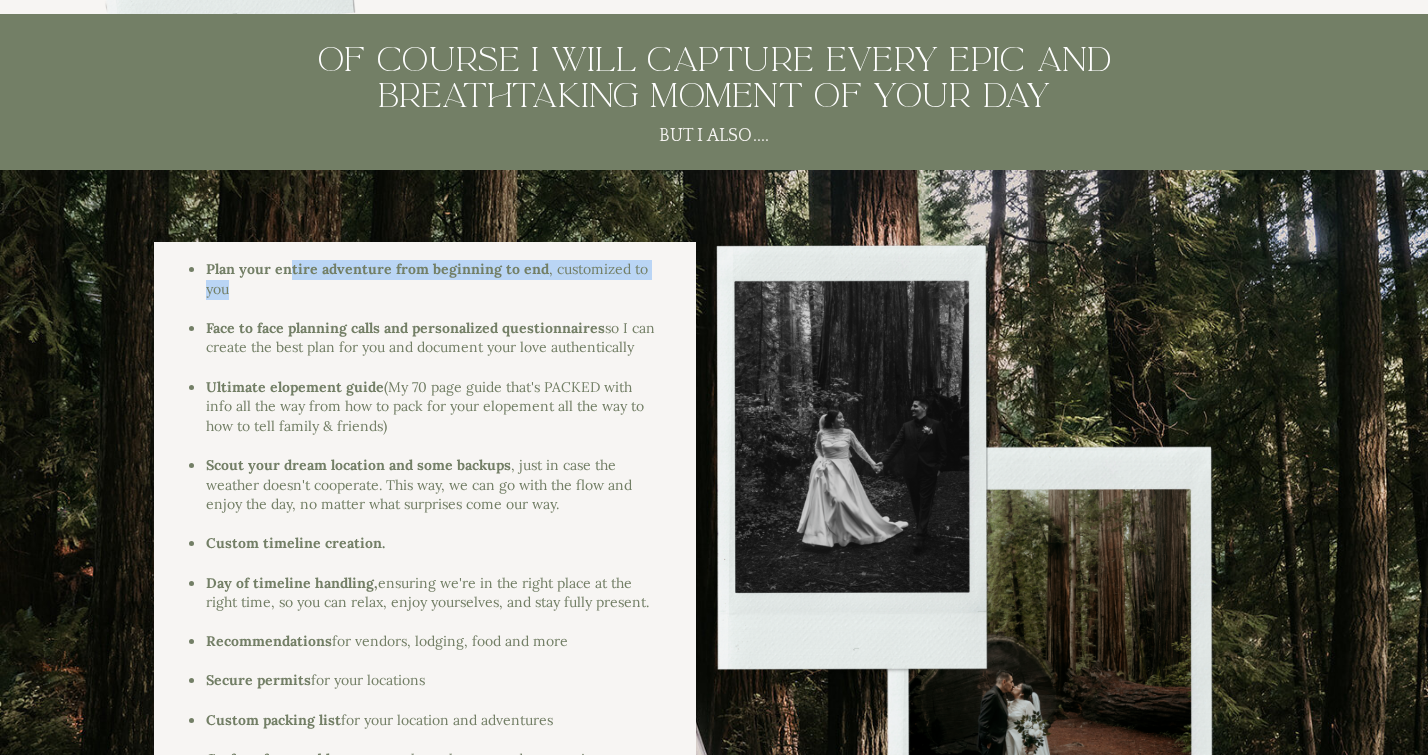 drag, startPoint x: 291, startPoint y: 269, endPoint x: 310, endPoint y: 289, distance: 27.58623 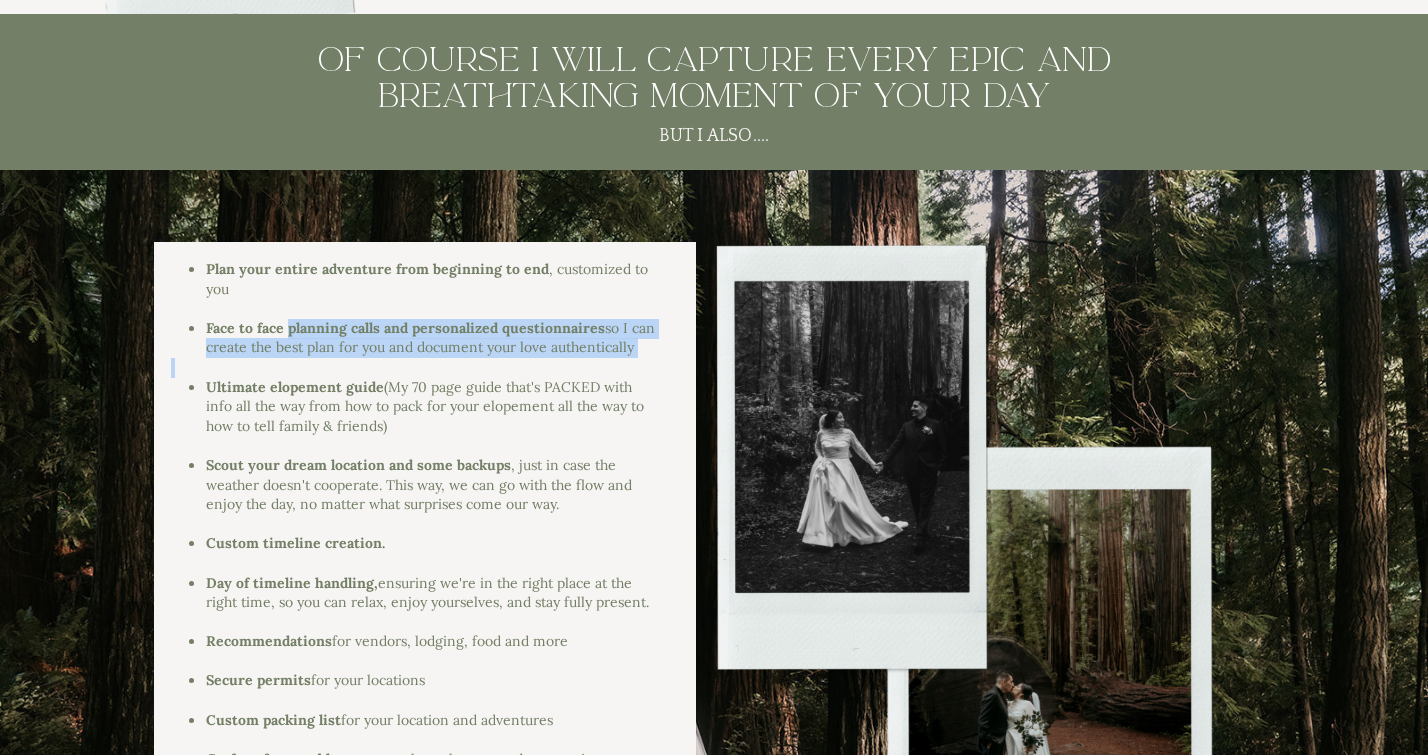 drag, startPoint x: 291, startPoint y: 326, endPoint x: 324, endPoint y: 359, distance: 46.66905 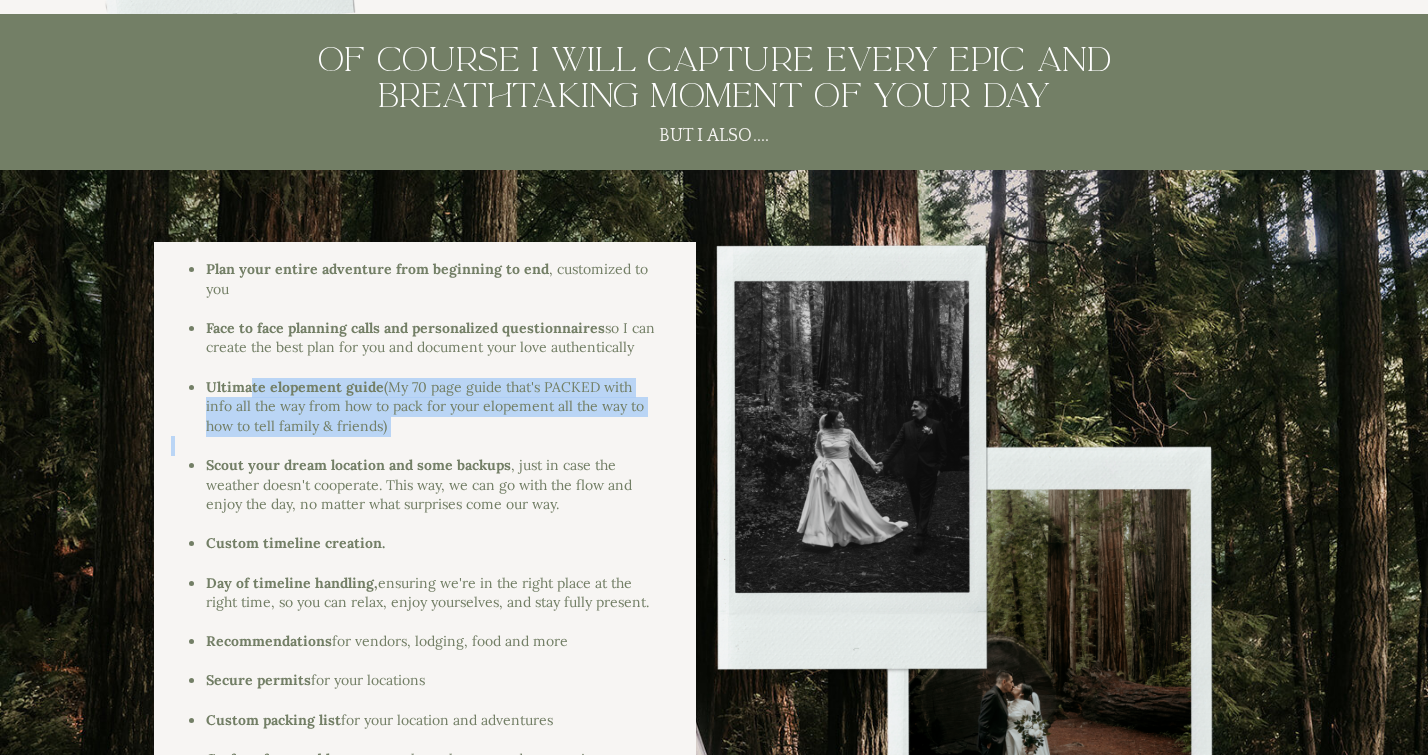 drag, startPoint x: 254, startPoint y: 390, endPoint x: 362, endPoint y: 433, distance: 116.24543 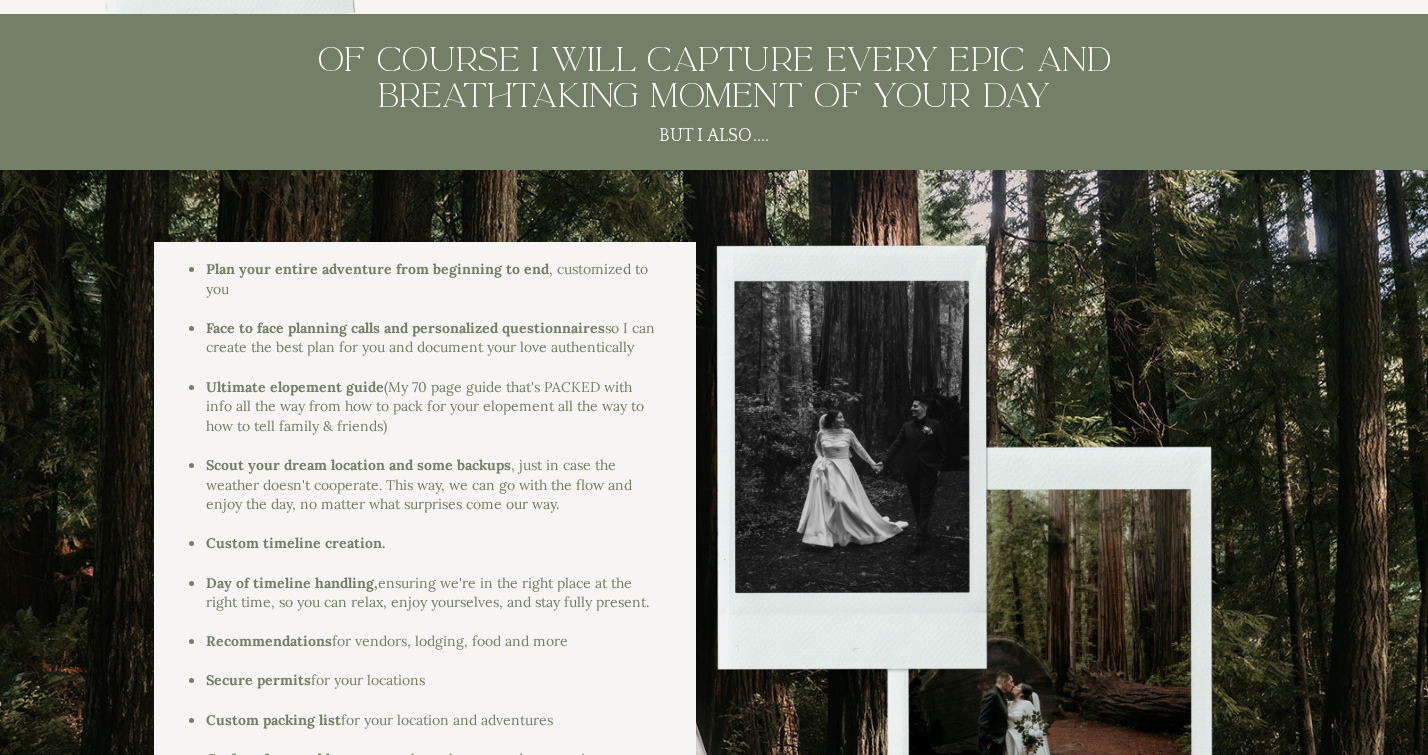 click on "Scout your dream location and some backups" at bounding box center (358, 465) 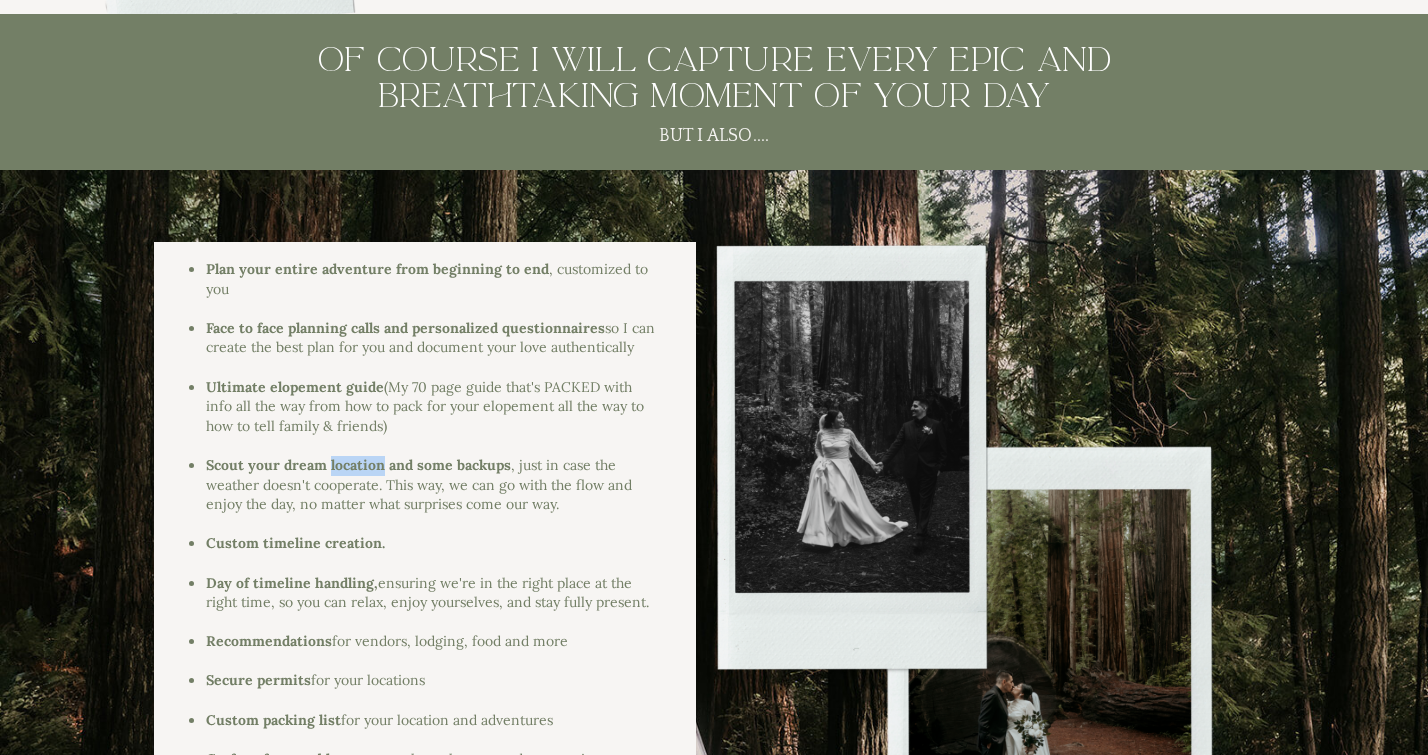 click on "Scout your dream location and some backups" at bounding box center [358, 465] 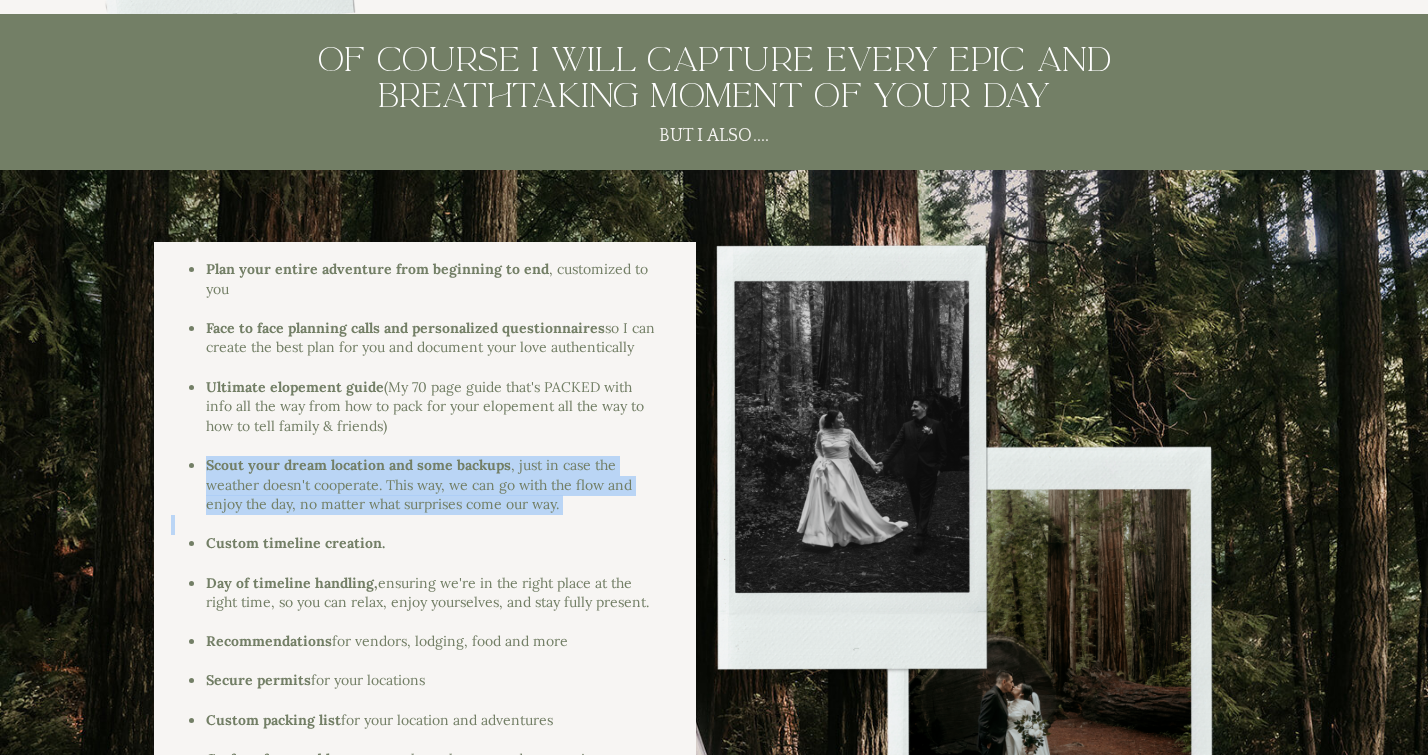 click on "Scout your dream location and some backups" at bounding box center [358, 465] 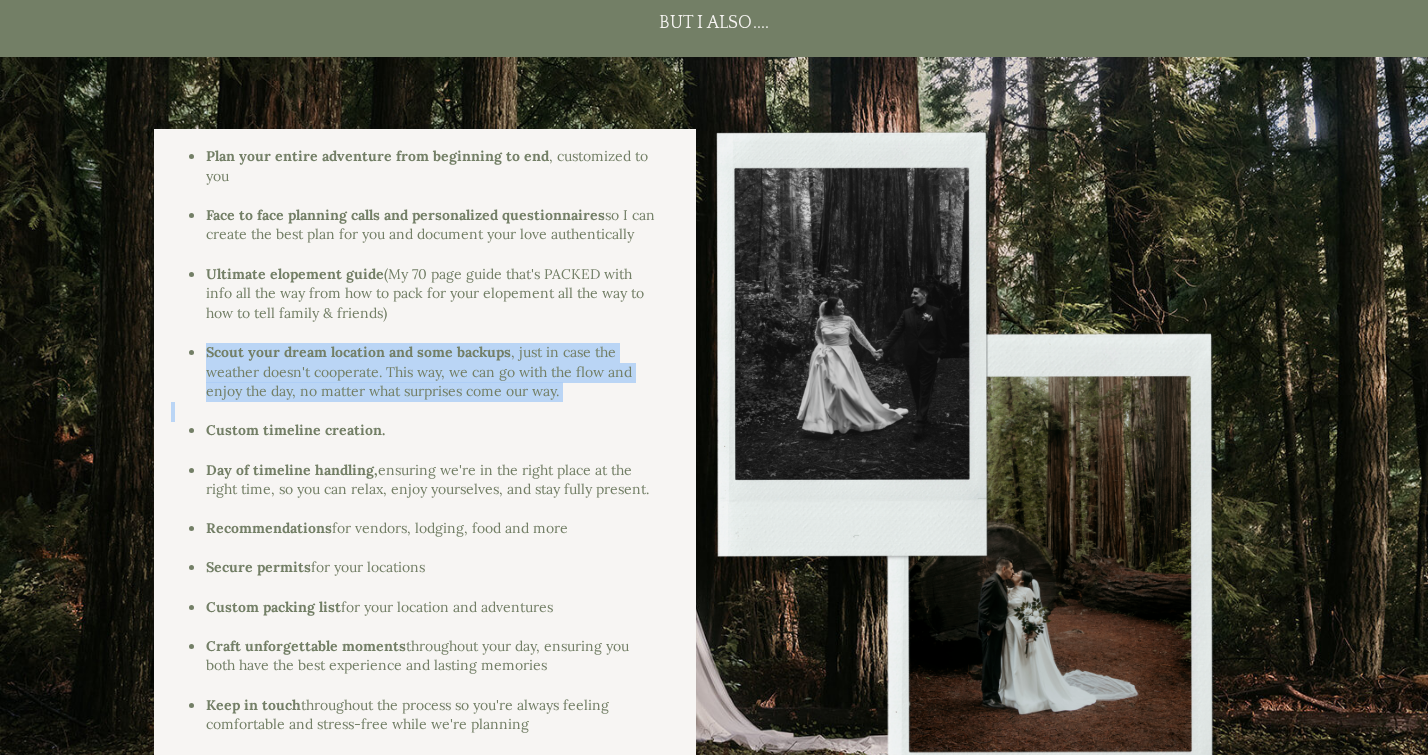 scroll, scrollTop: 2570, scrollLeft: 0, axis: vertical 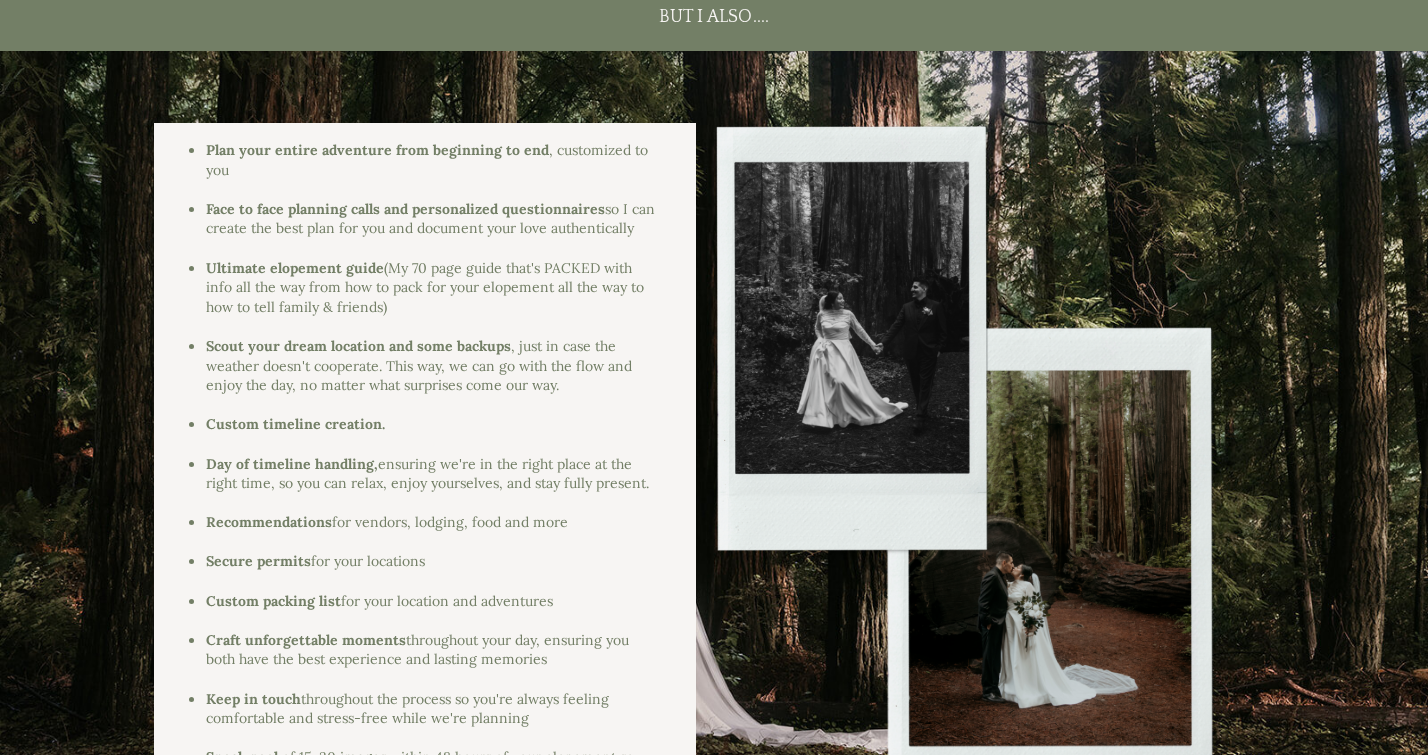 click on "Custom timeline creation." at bounding box center [295, 424] 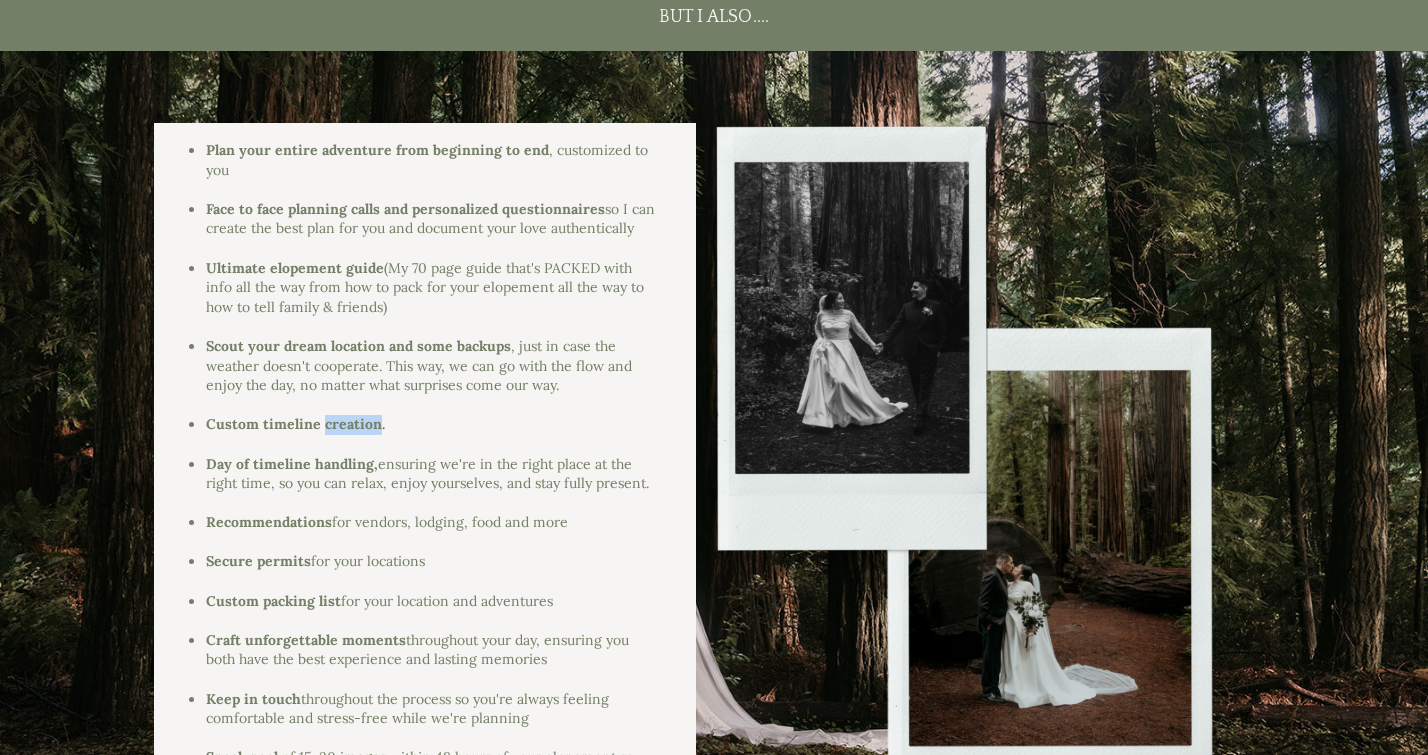 click on "Custom timeline creation." at bounding box center [295, 424] 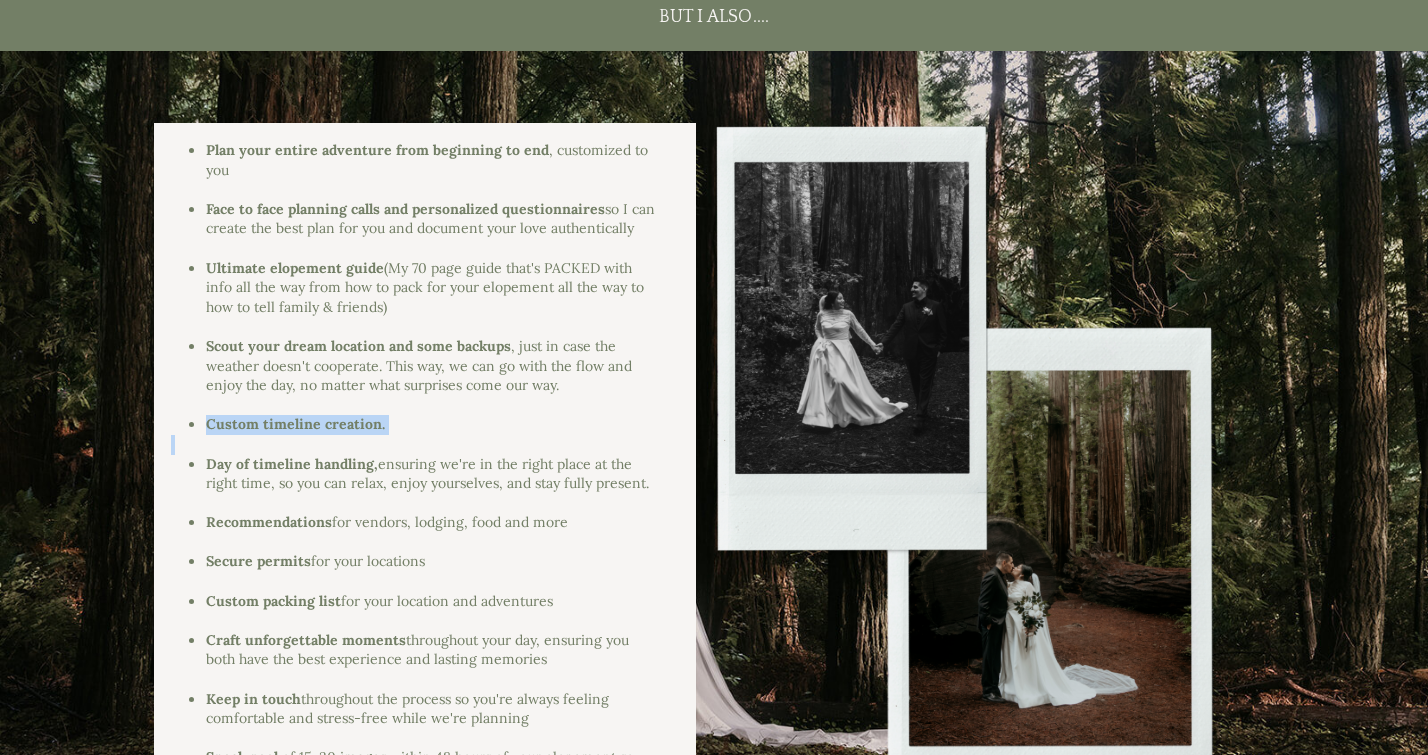 click on "Custom timeline creation." at bounding box center (295, 424) 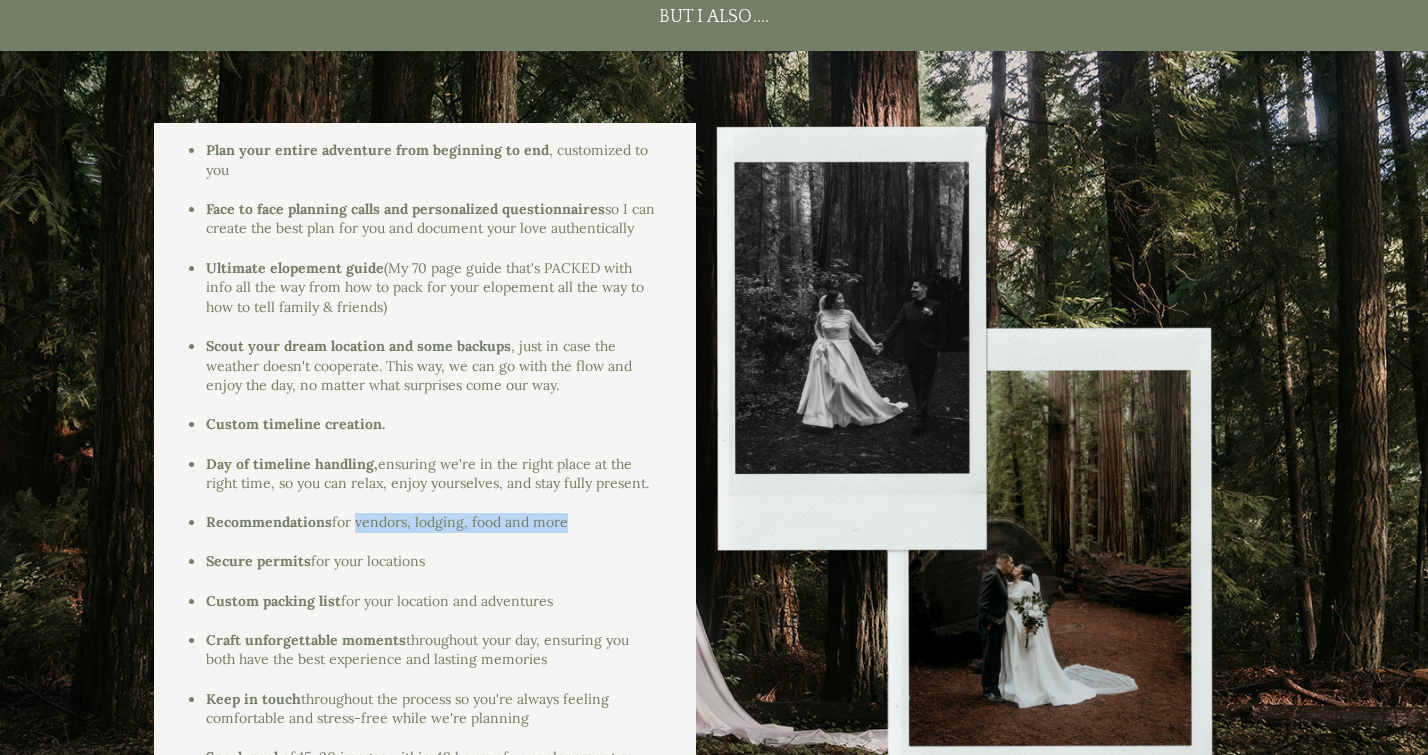 drag, startPoint x: 356, startPoint y: 514, endPoint x: 397, endPoint y: 529, distance: 43.65776 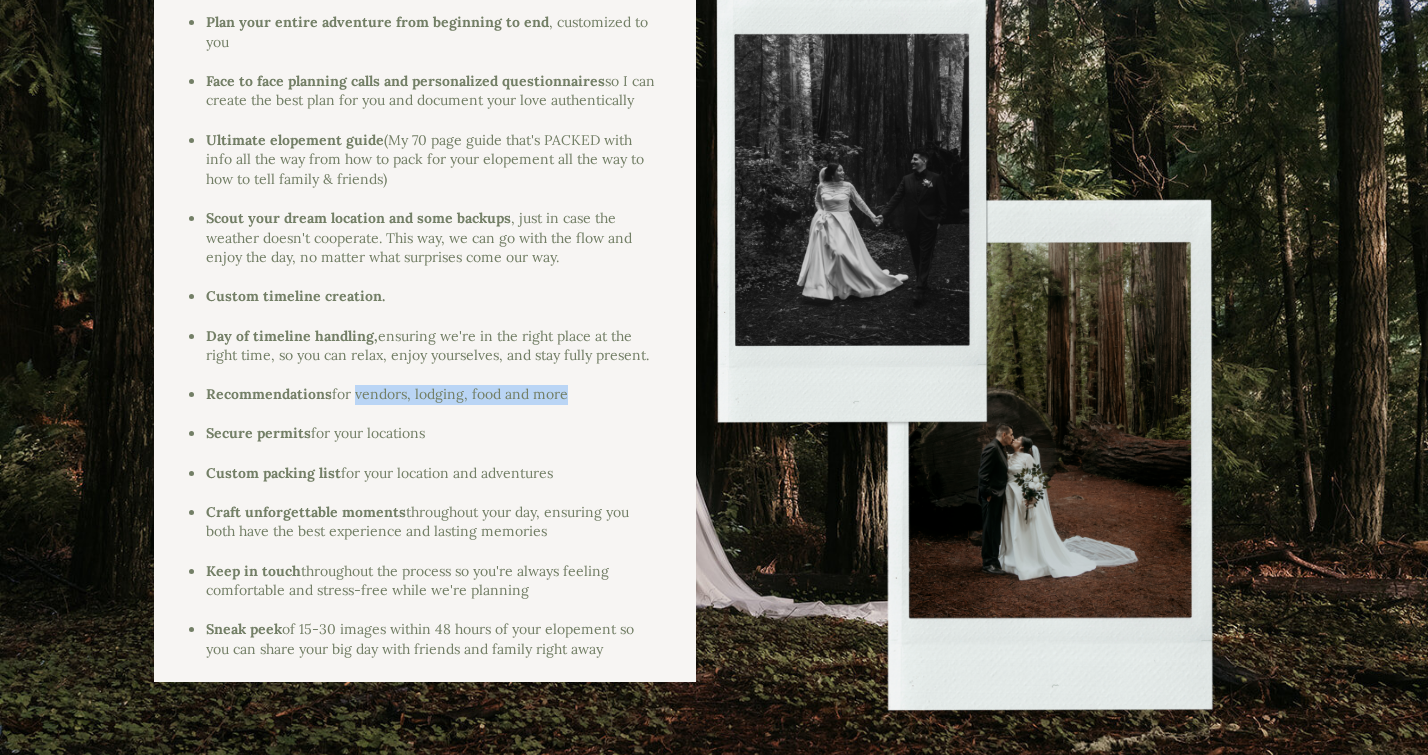 scroll, scrollTop: 2704, scrollLeft: 0, axis: vertical 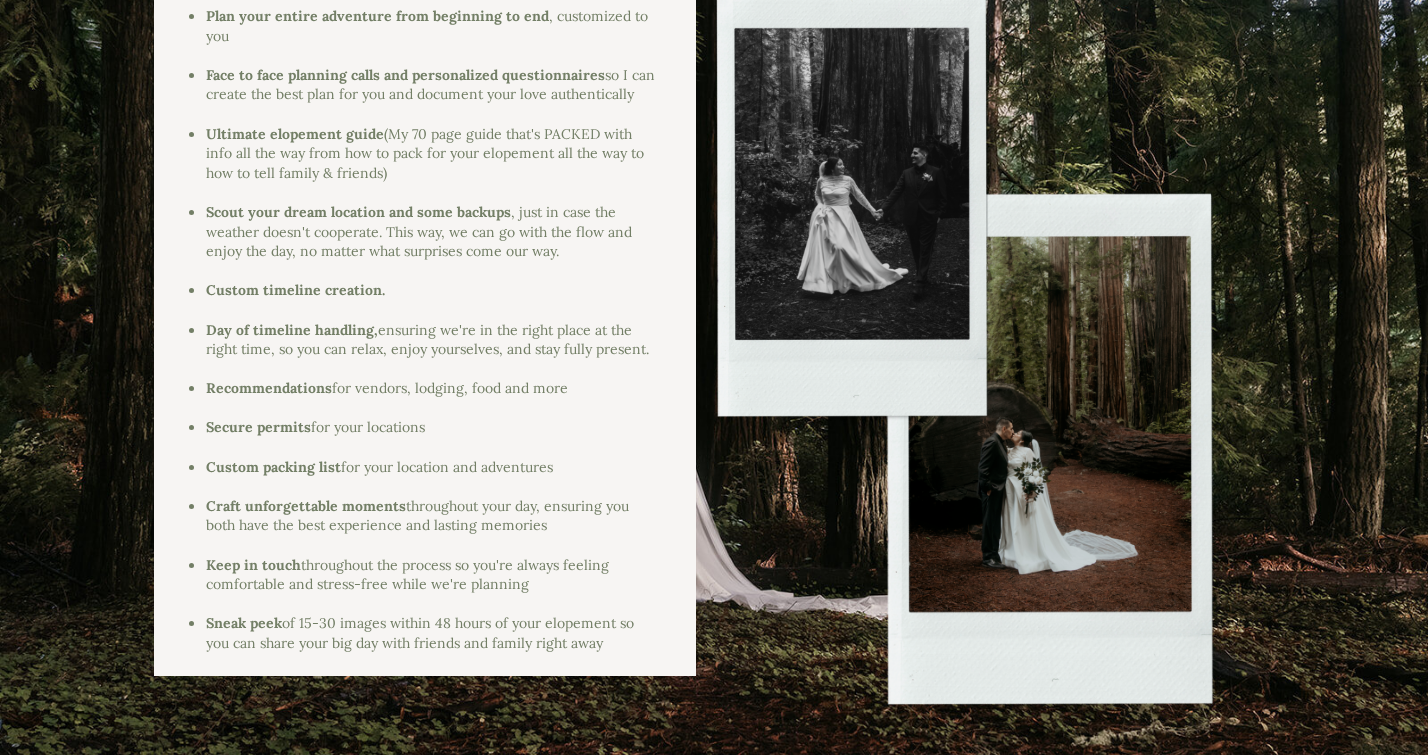 click on "Secure permits  for your locations" at bounding box center (430, 428) 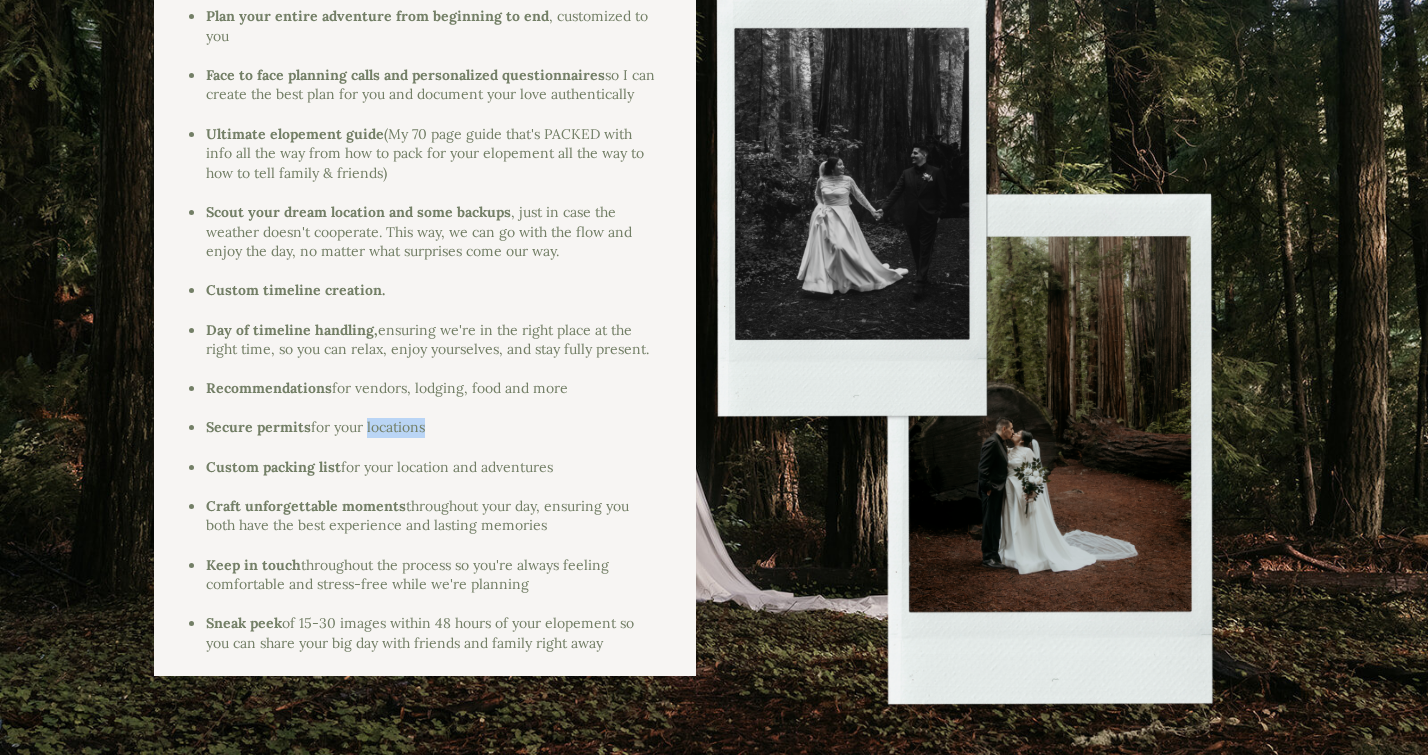 click on "Secure permits  for your locations" at bounding box center [430, 428] 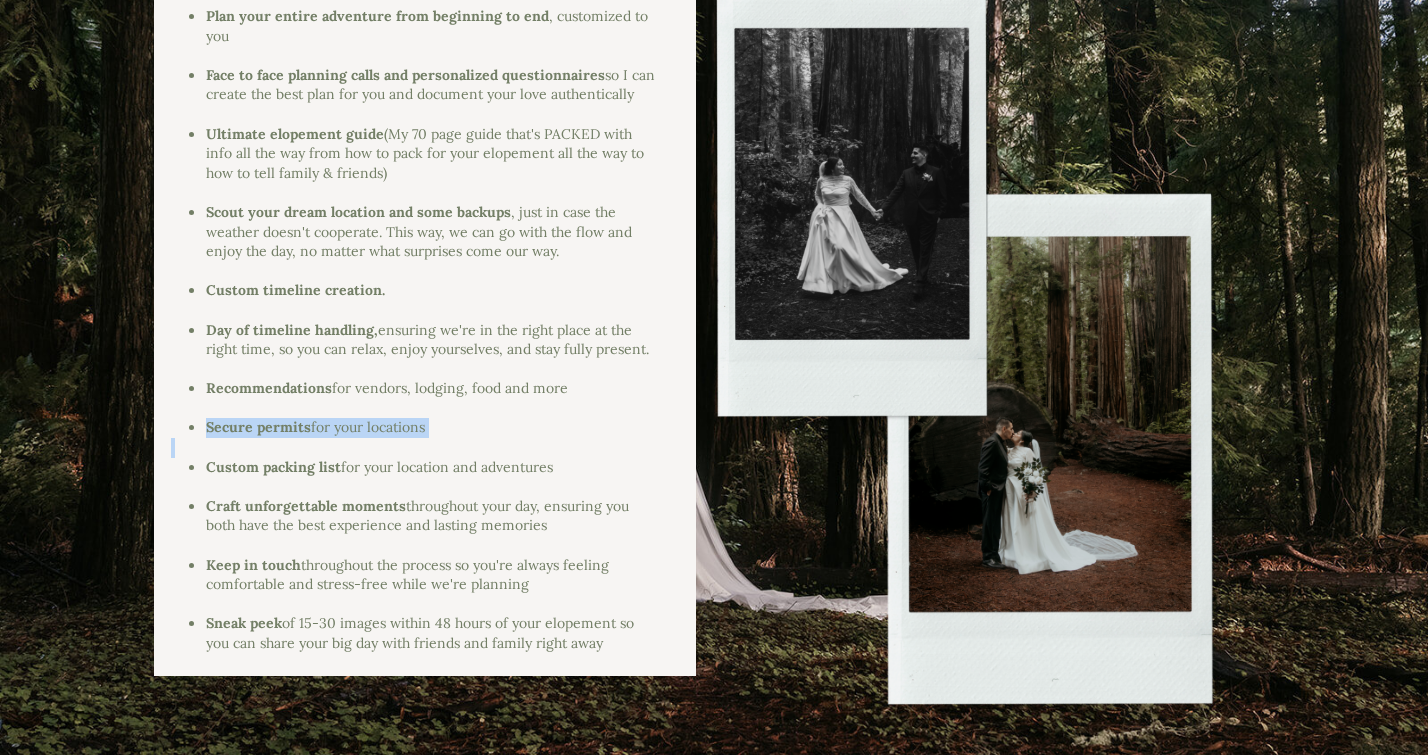 click on "Secure permits  for your locations" at bounding box center [430, 428] 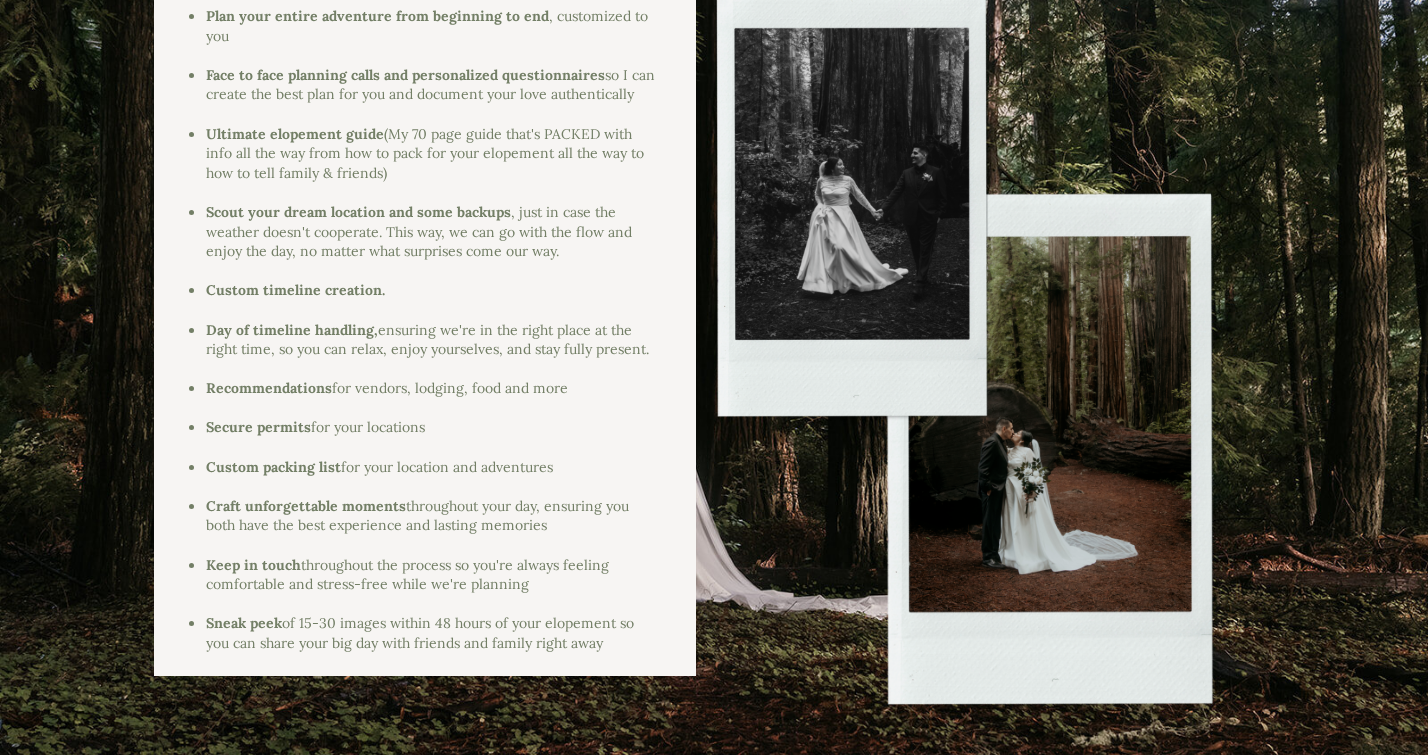click on "Custom packing list  for your location and adventures" at bounding box center (430, 468) 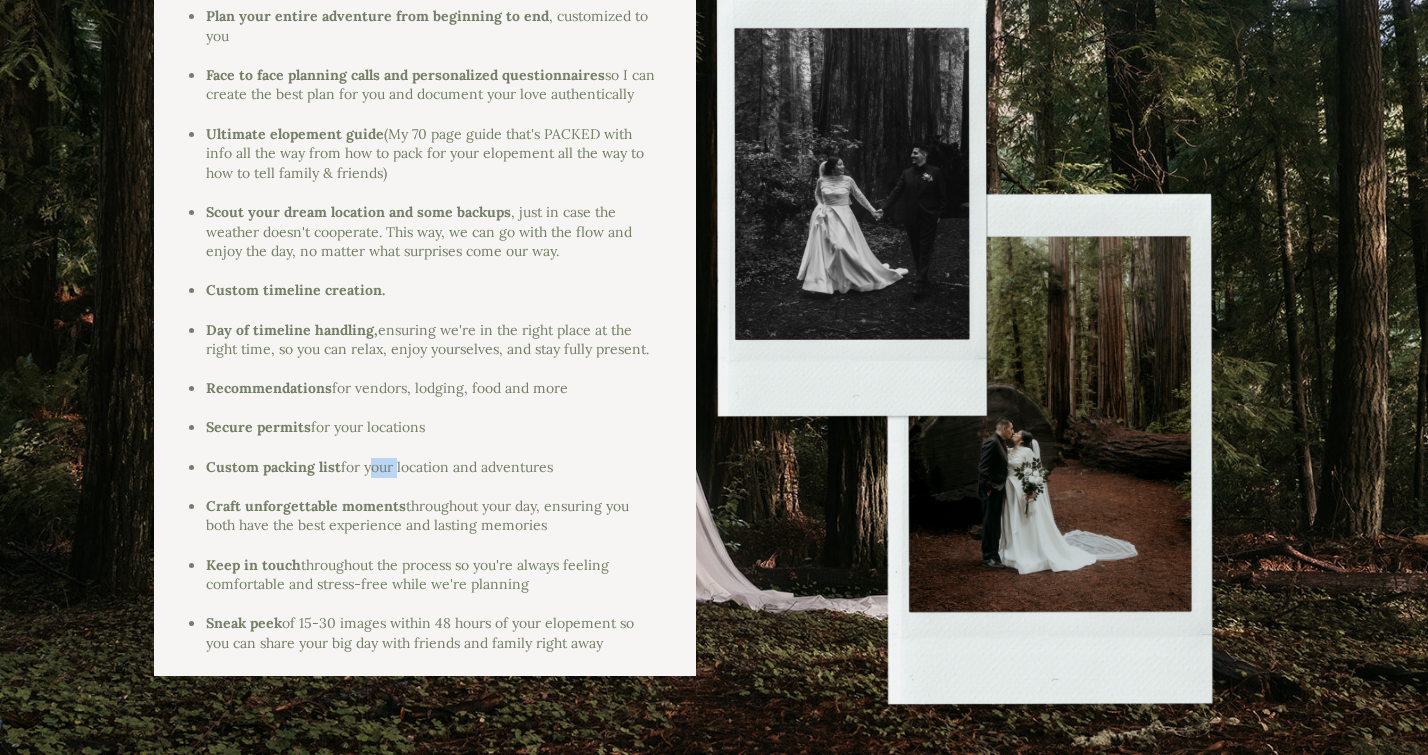 click on "Custom packing list  for your location and adventures" at bounding box center [430, 468] 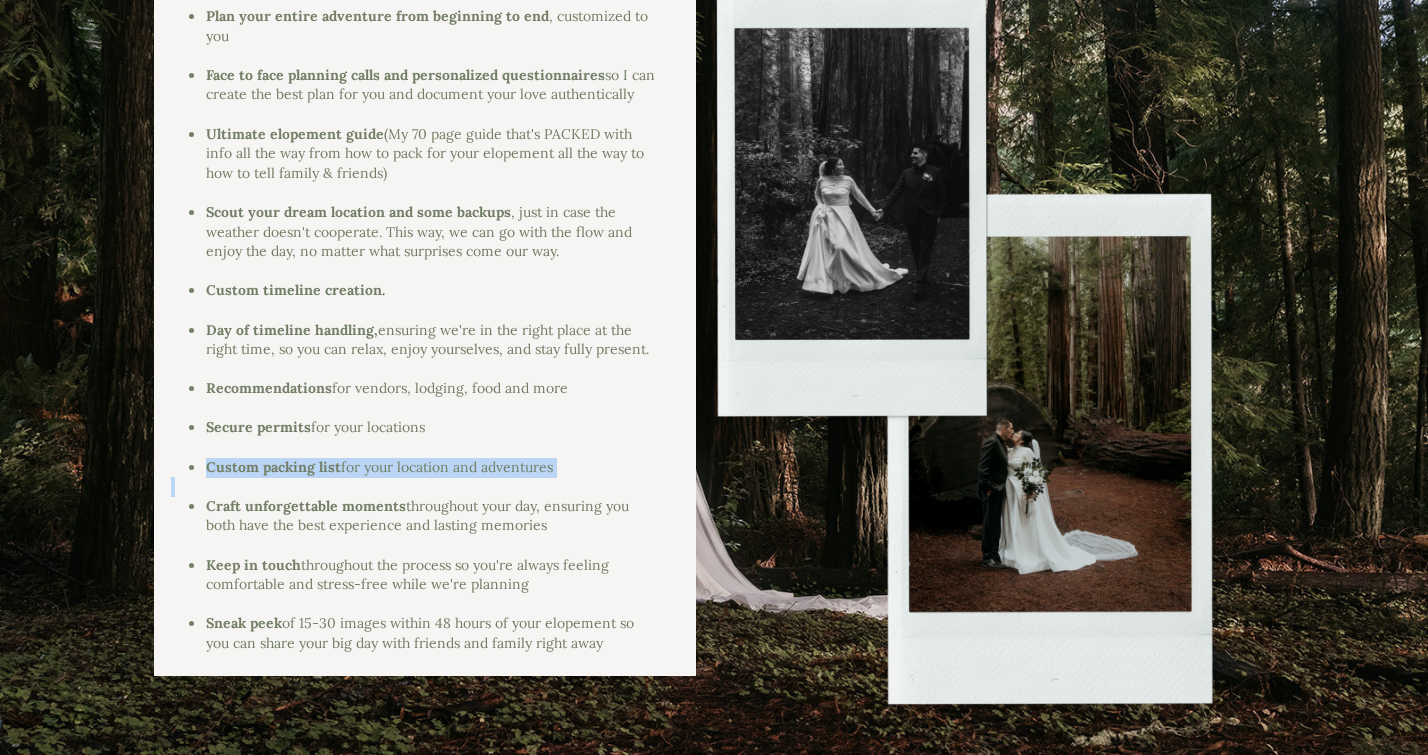 click on "Custom packing list  for your location and adventures" at bounding box center [430, 468] 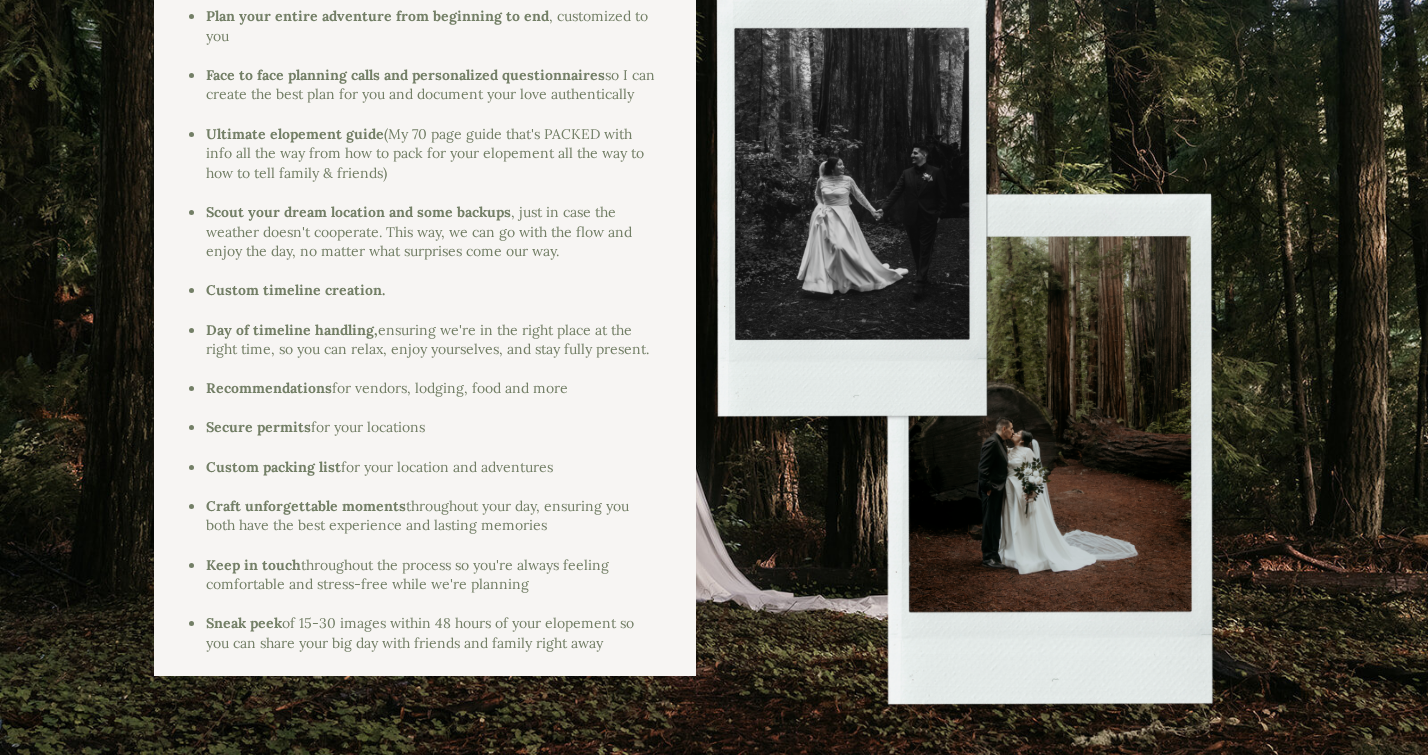 click on "Craft unforgettable moments" at bounding box center [306, 506] 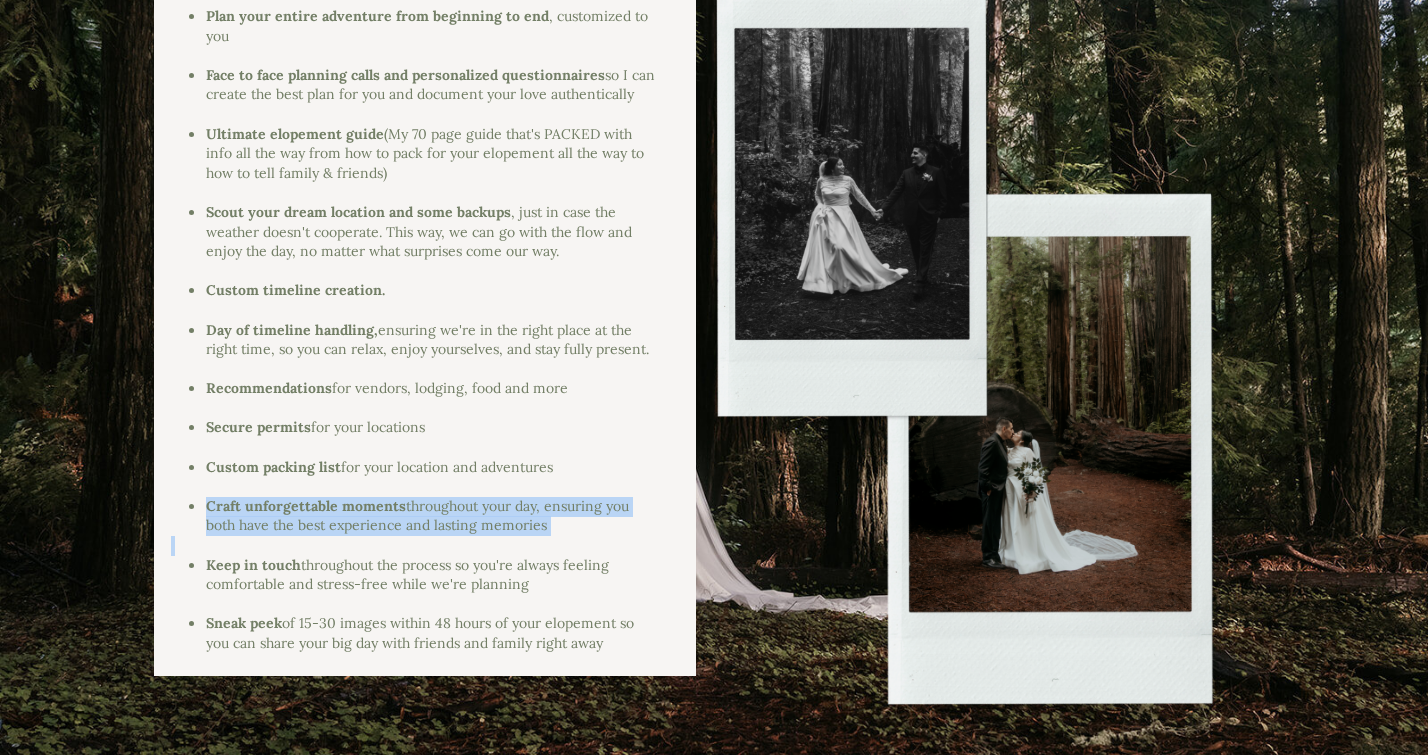 click on "Craft unforgettable moments" at bounding box center [306, 506] 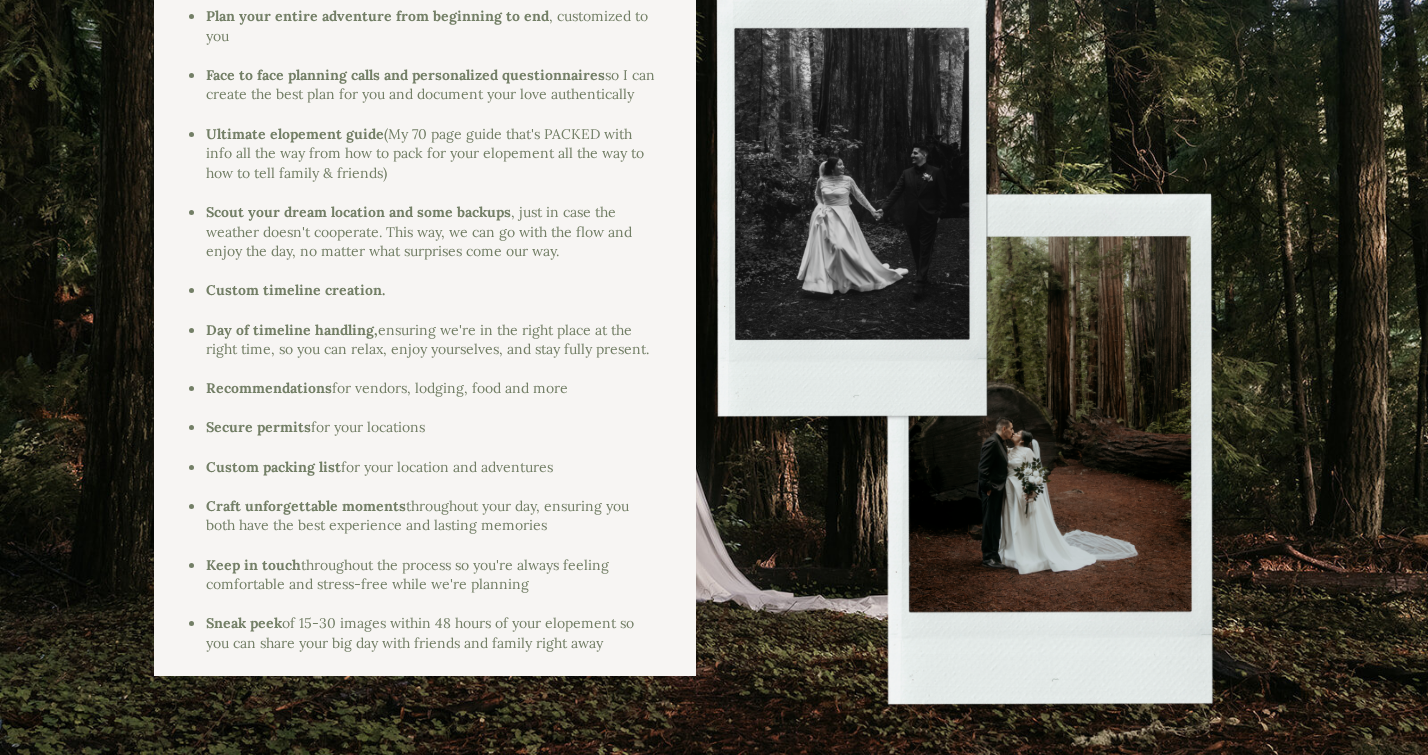 click on "Keep in touch  throughout the process so you're always feeling comfortable and stress-free while we're planning" at bounding box center (430, 575) 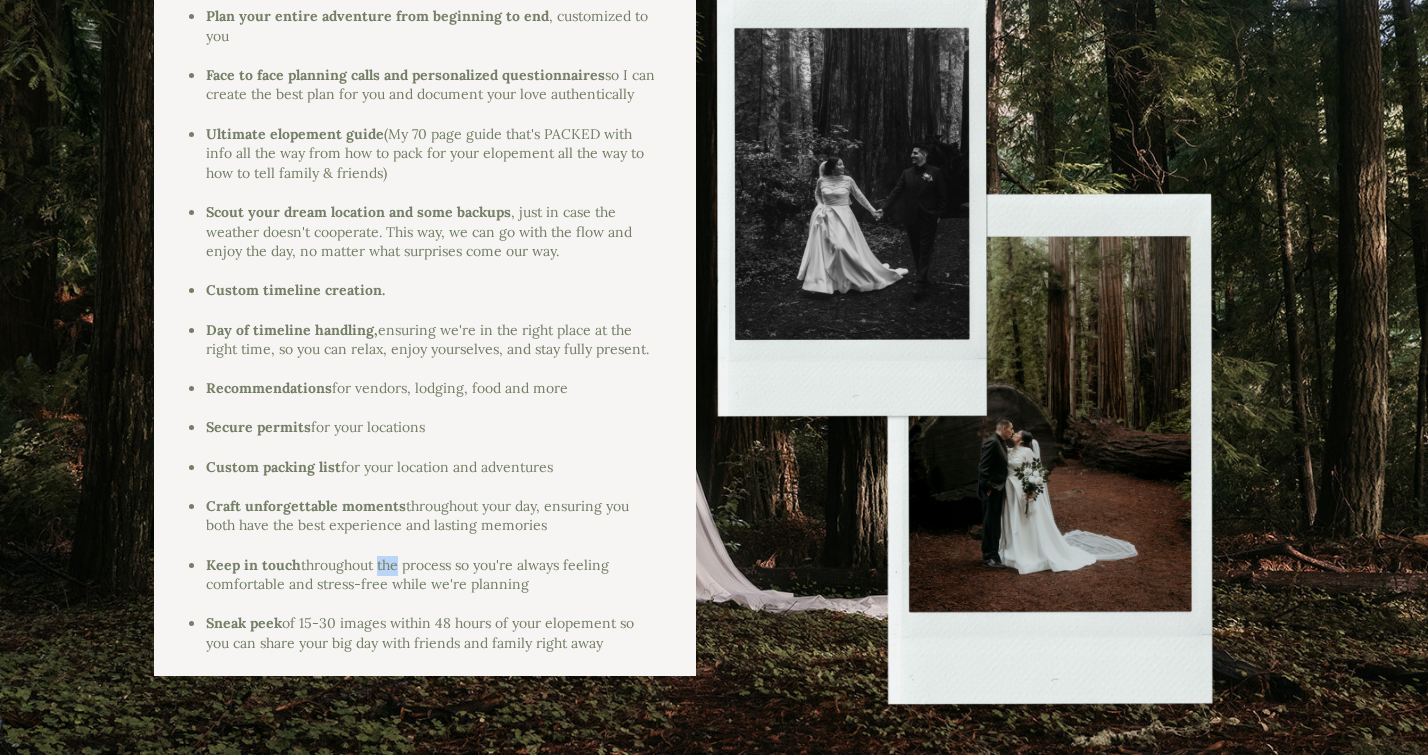 click on "Keep in touch  throughout the process so you're always feeling comfortable and stress-free while we're planning" at bounding box center [430, 575] 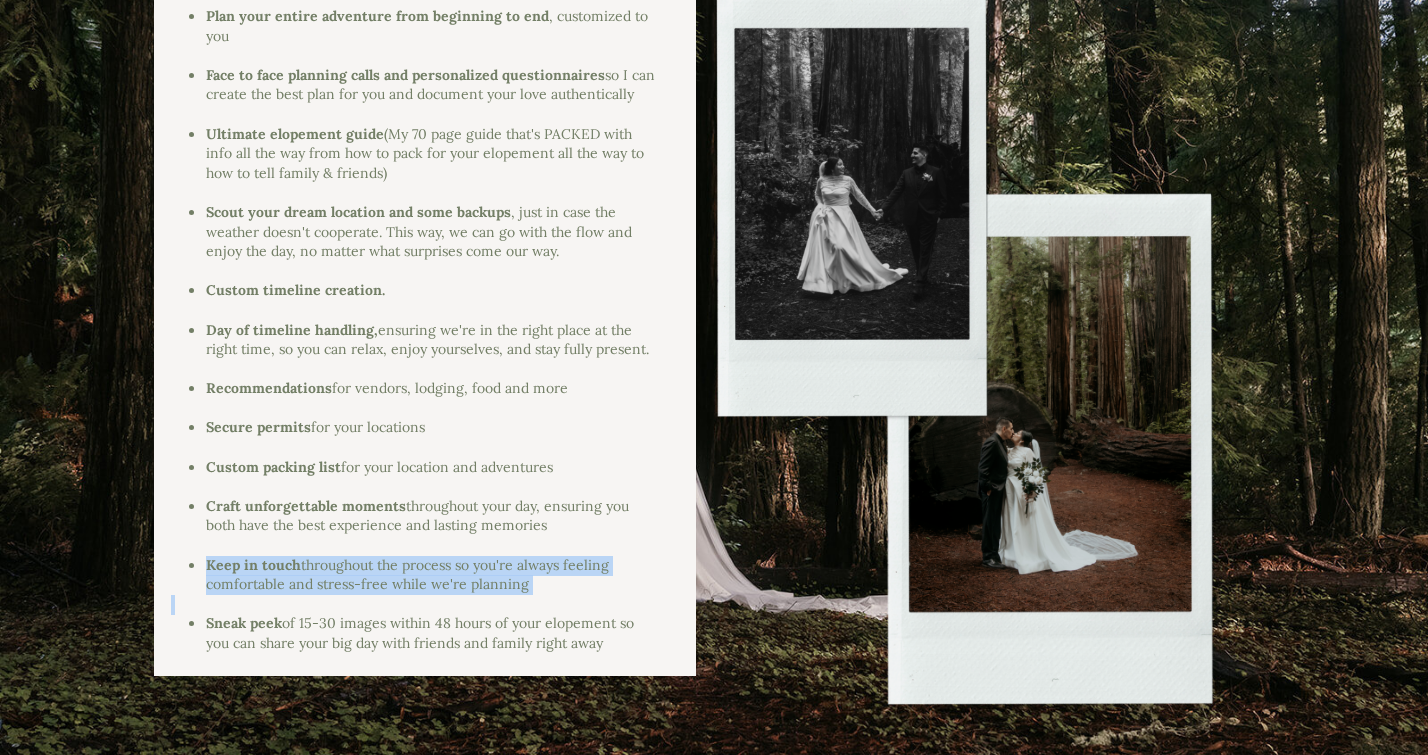 click on "Keep in touch  throughout the process so you're always feeling comfortable and stress-free while we're planning" at bounding box center (430, 575) 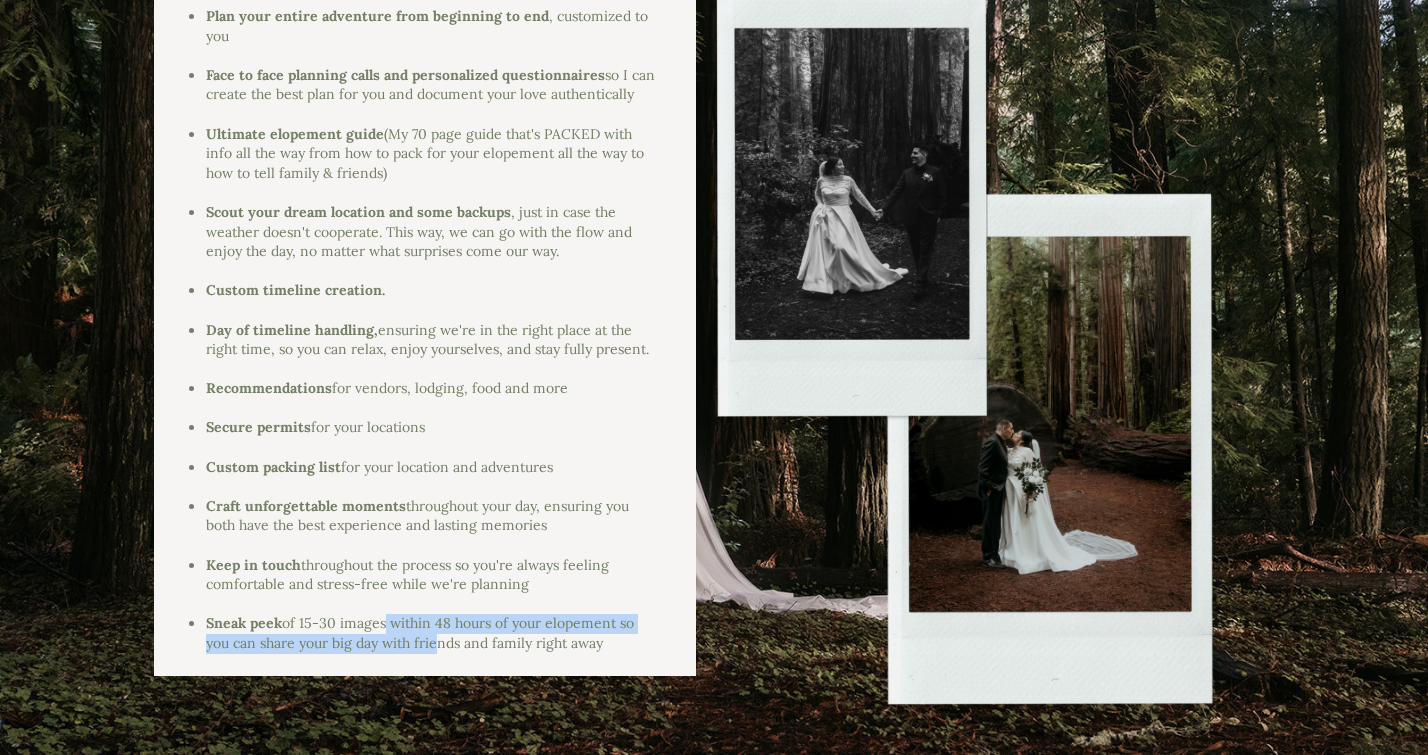 drag, startPoint x: 379, startPoint y: 603, endPoint x: 432, endPoint y: 628, distance: 58.60034 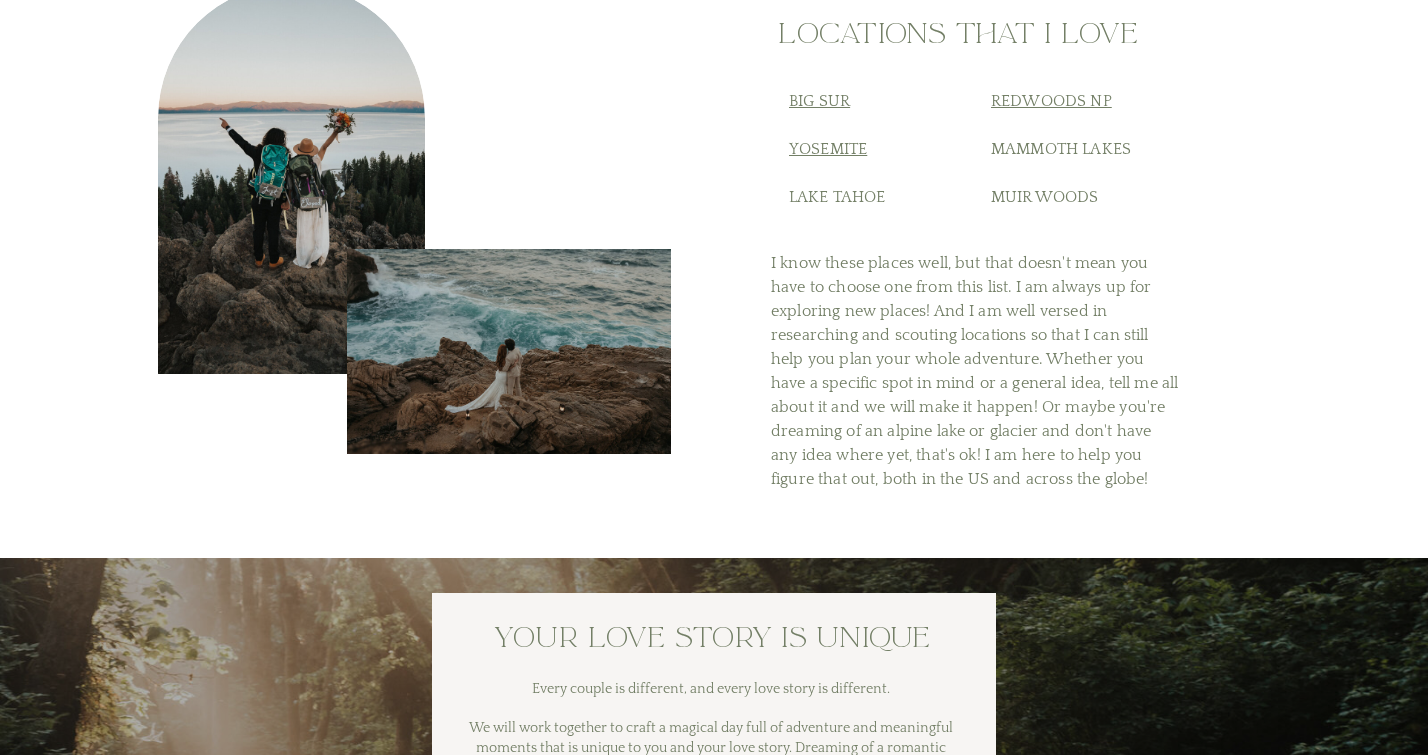scroll, scrollTop: 7889, scrollLeft: 0, axis: vertical 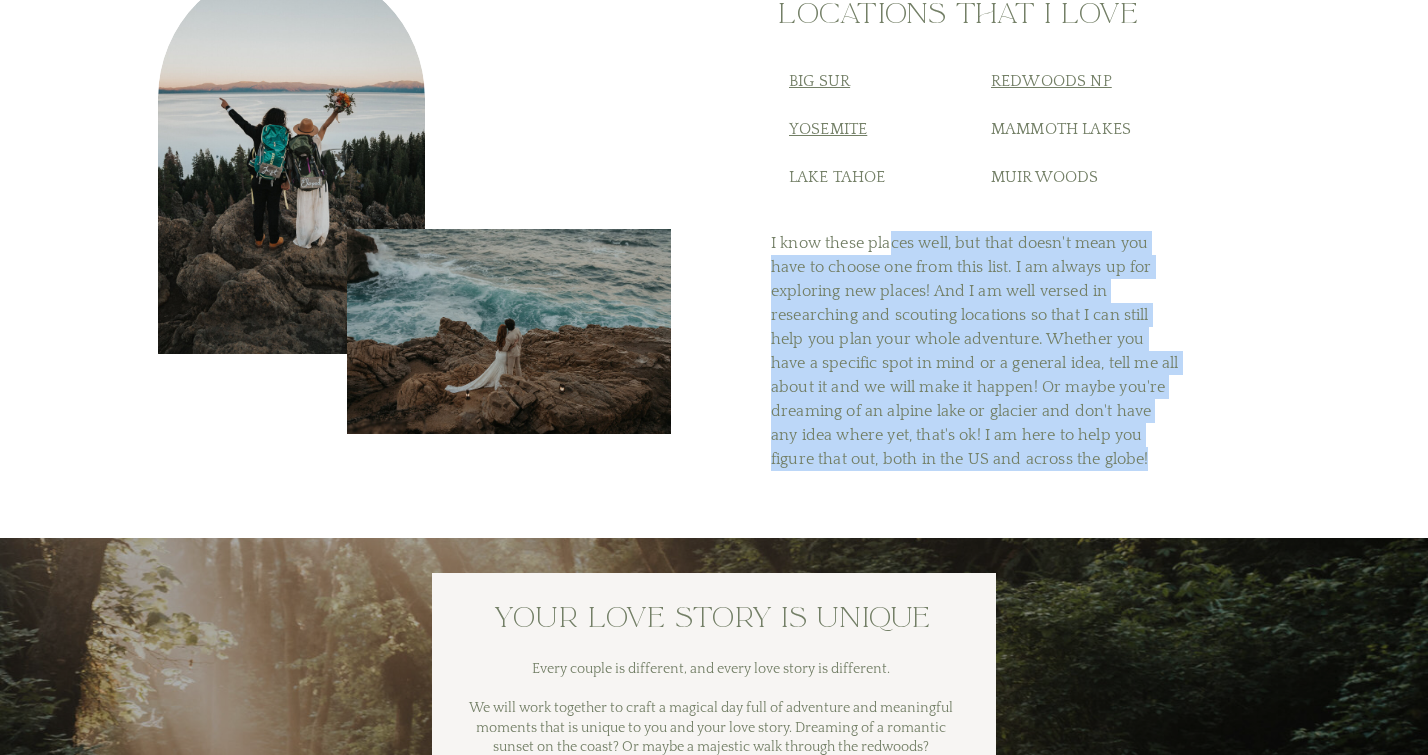 drag, startPoint x: 887, startPoint y: 236, endPoint x: 1052, endPoint y: 471, distance: 287.14108 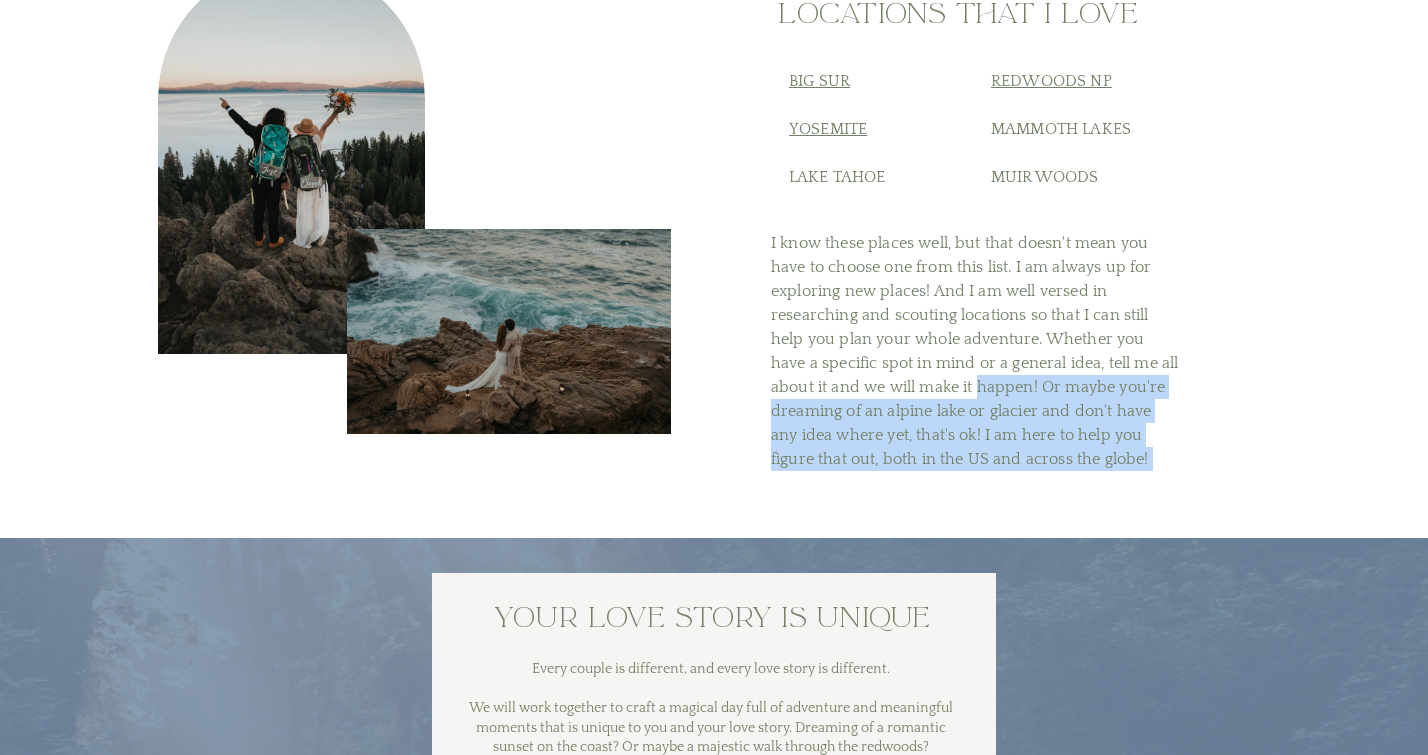 drag, startPoint x: 1052, startPoint y: 471, endPoint x: 1031, endPoint y: 376, distance: 97.29337 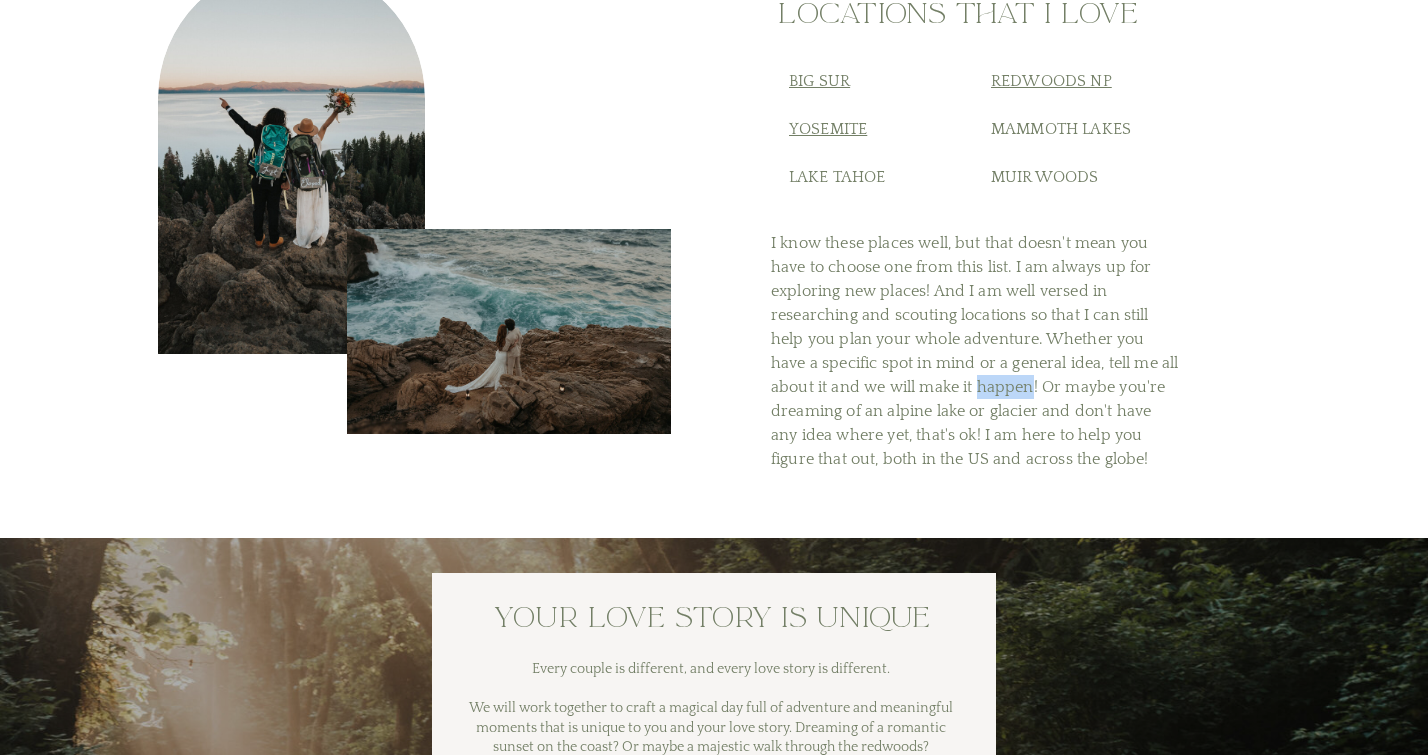 click on "I know these places well, but that doesn't mean you have to choose one from this list. I am always up for exploring new places! And I am well versed in researching and scouting locations so that I can still help you plan your whole adventure. Whether you have a specific spot in mind or a general idea, tell me all about it and we will make it happen! Or maybe you're dreaming of an alpine lake or glacier and don't have any idea where yet, that's ok! I am here to help you figure that out, both in the US and across the globe!" at bounding box center (975, 355) 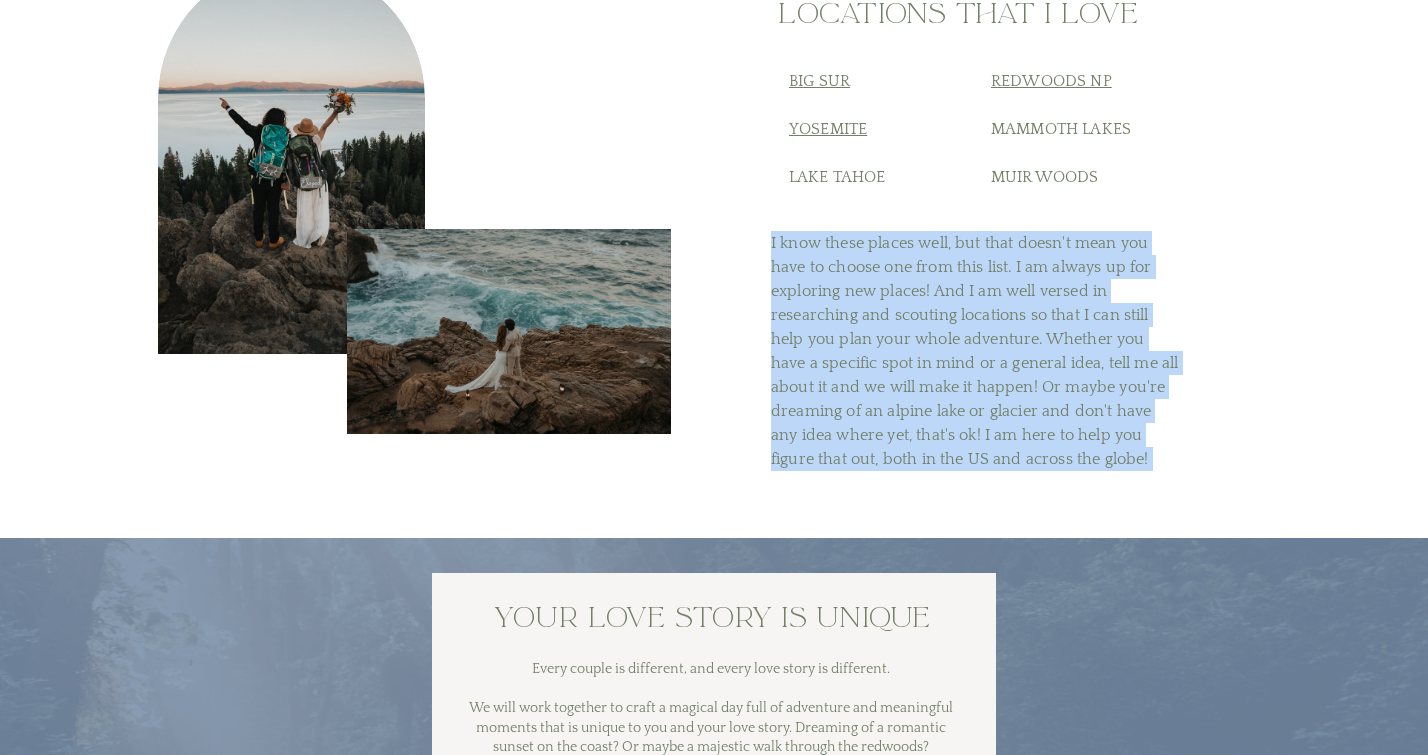click on "I know these places well, but that doesn't mean you have to choose one from this list. I am always up for exploring new places! And I am well versed in researching and scouting locations so that I can still help you plan your whole adventure. Whether you have a specific spot in mind or a general idea, tell me all about it and we will make it happen! Or maybe you're dreaming of an alpine lake or glacier and don't have any idea where yet, that's ok! I am here to help you figure that out, both in the US and across the globe!" at bounding box center (975, 355) 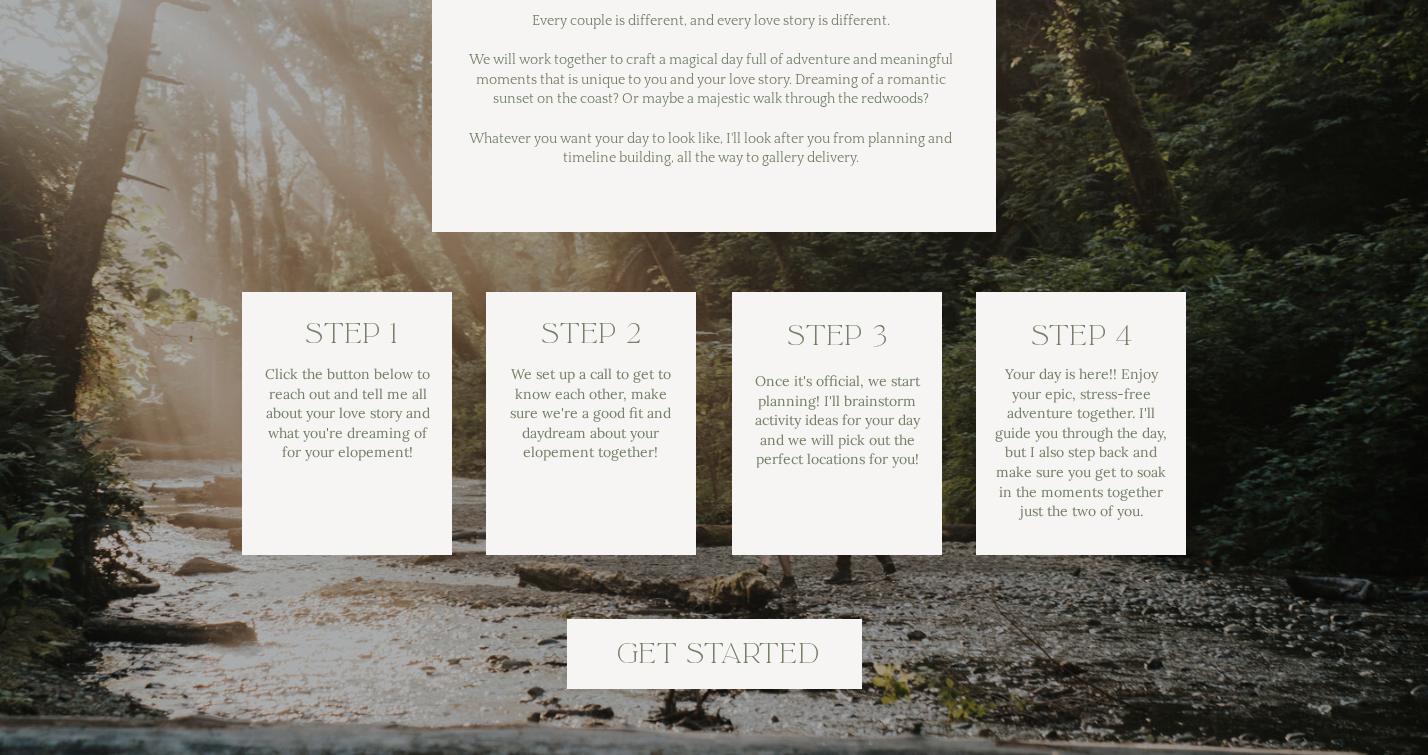 scroll, scrollTop: 8537, scrollLeft: 0, axis: vertical 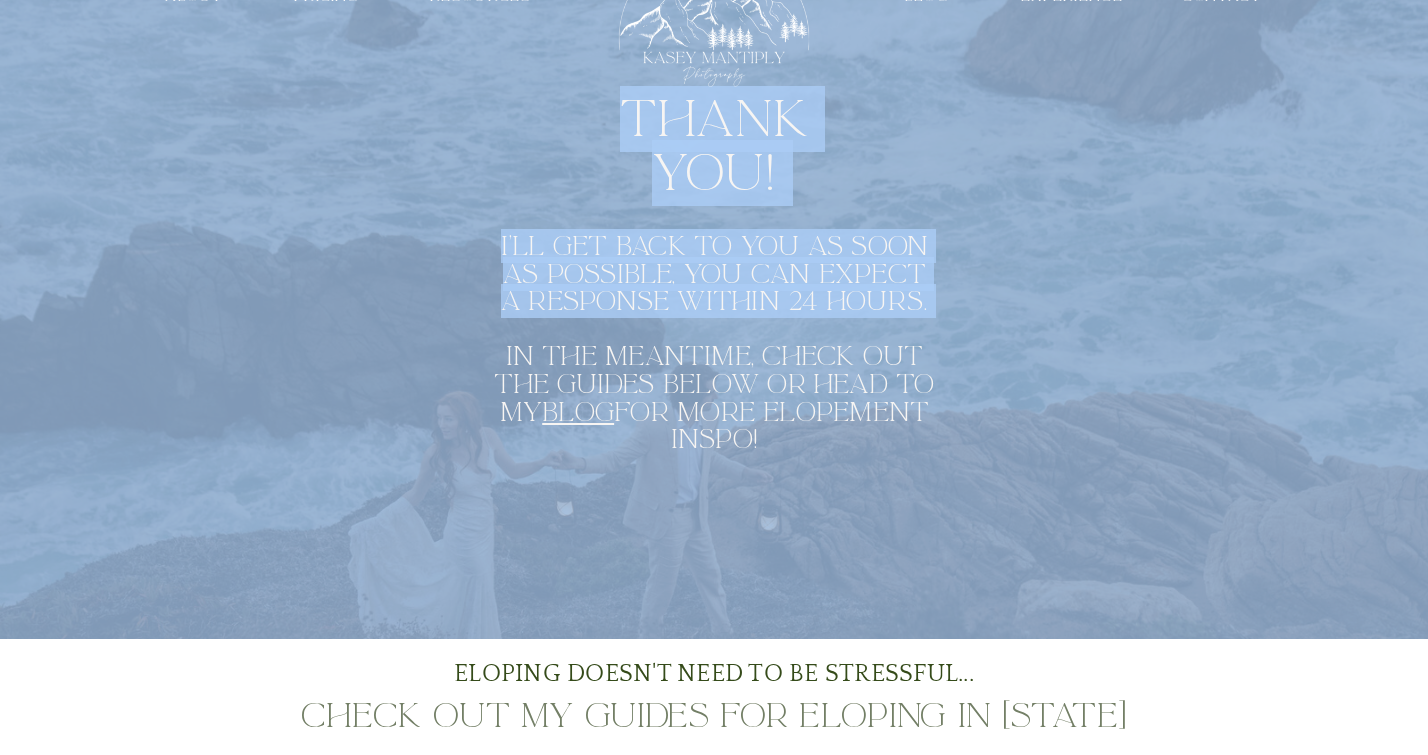 drag, startPoint x: 944, startPoint y: 425, endPoint x: 907, endPoint y: 334, distance: 98.23441 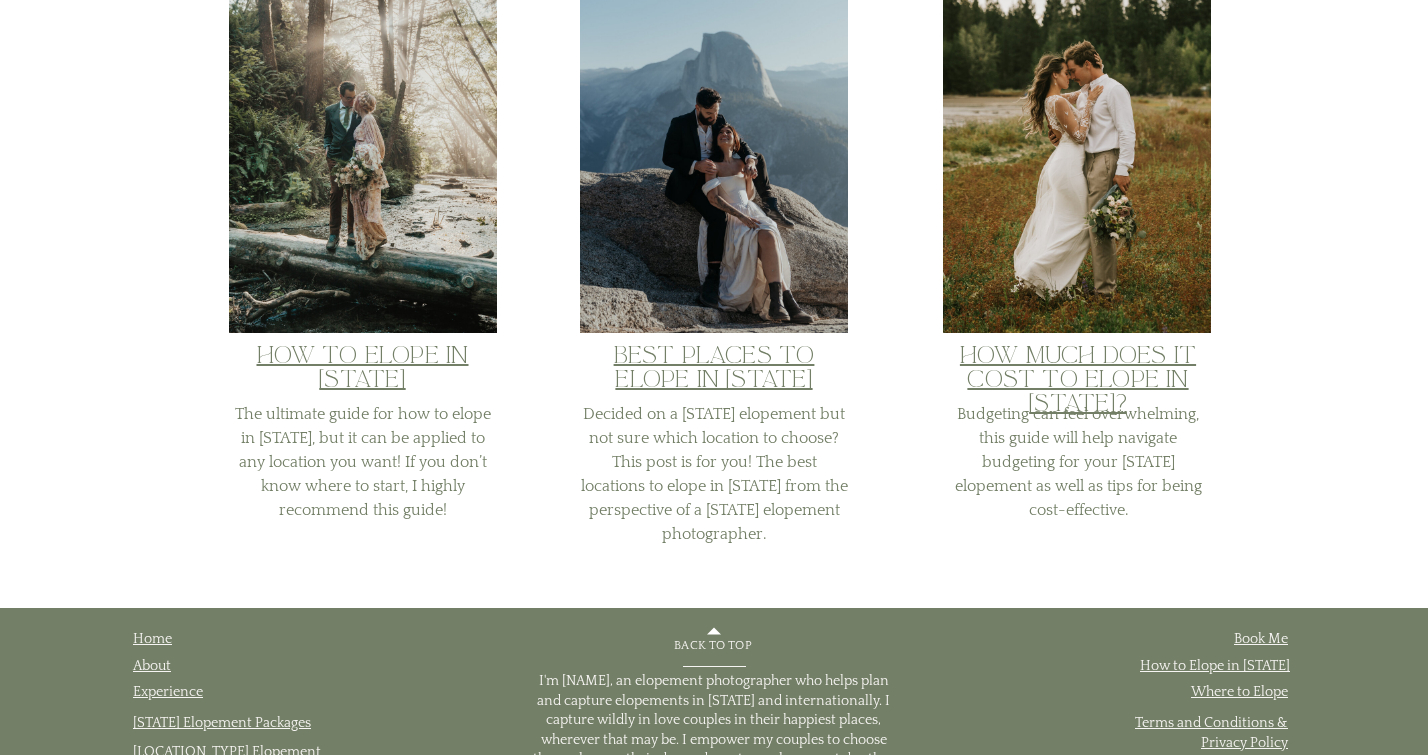 scroll, scrollTop: 911, scrollLeft: 0, axis: vertical 